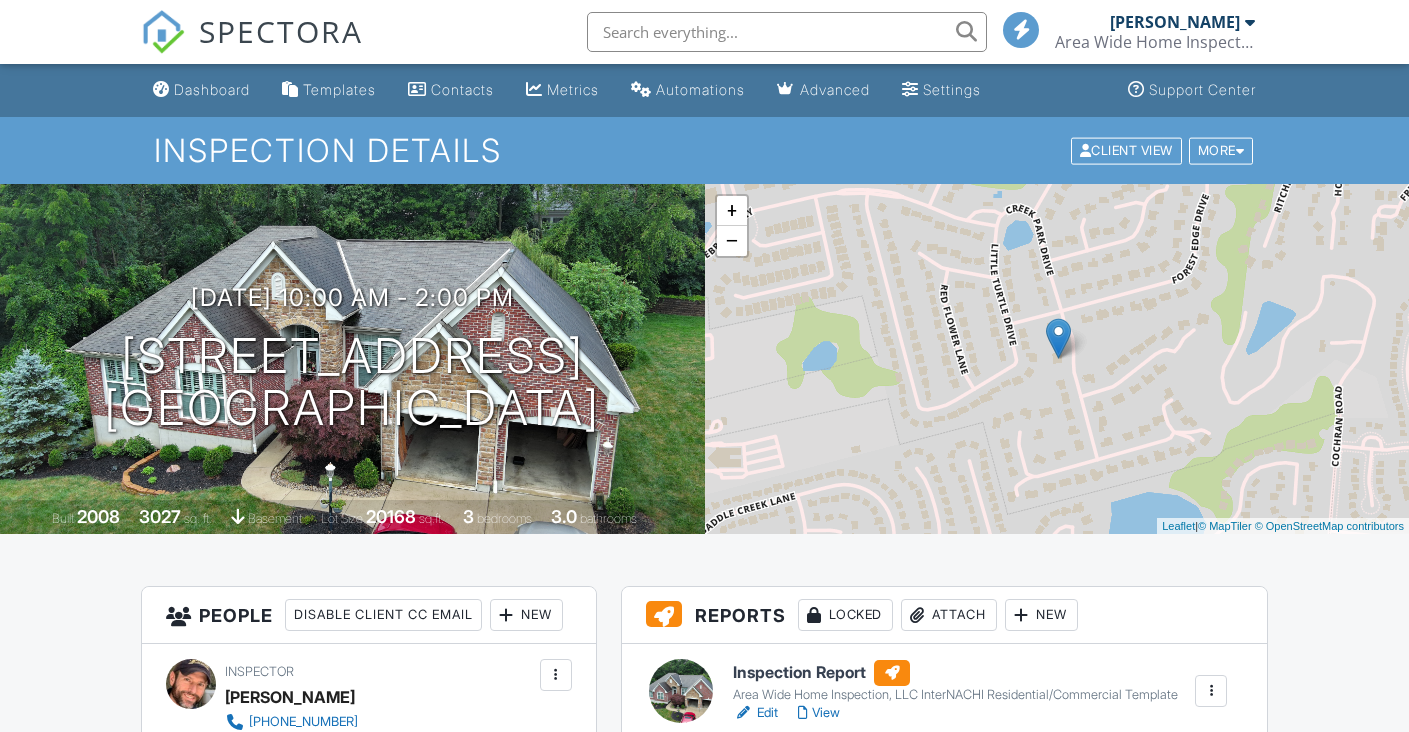 scroll, scrollTop: 0, scrollLeft: 0, axis: both 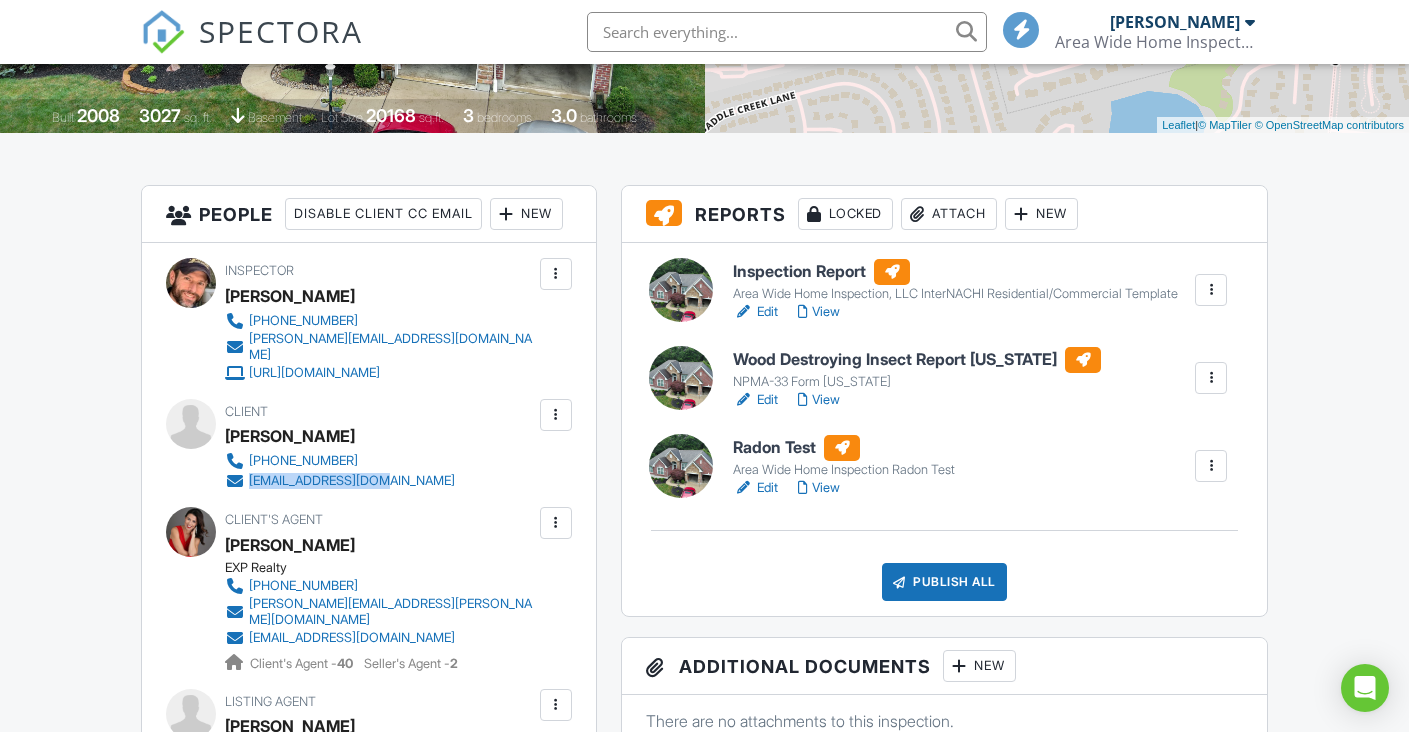 drag, startPoint x: 400, startPoint y: 514, endPoint x: 249, endPoint y: 509, distance: 151.08276 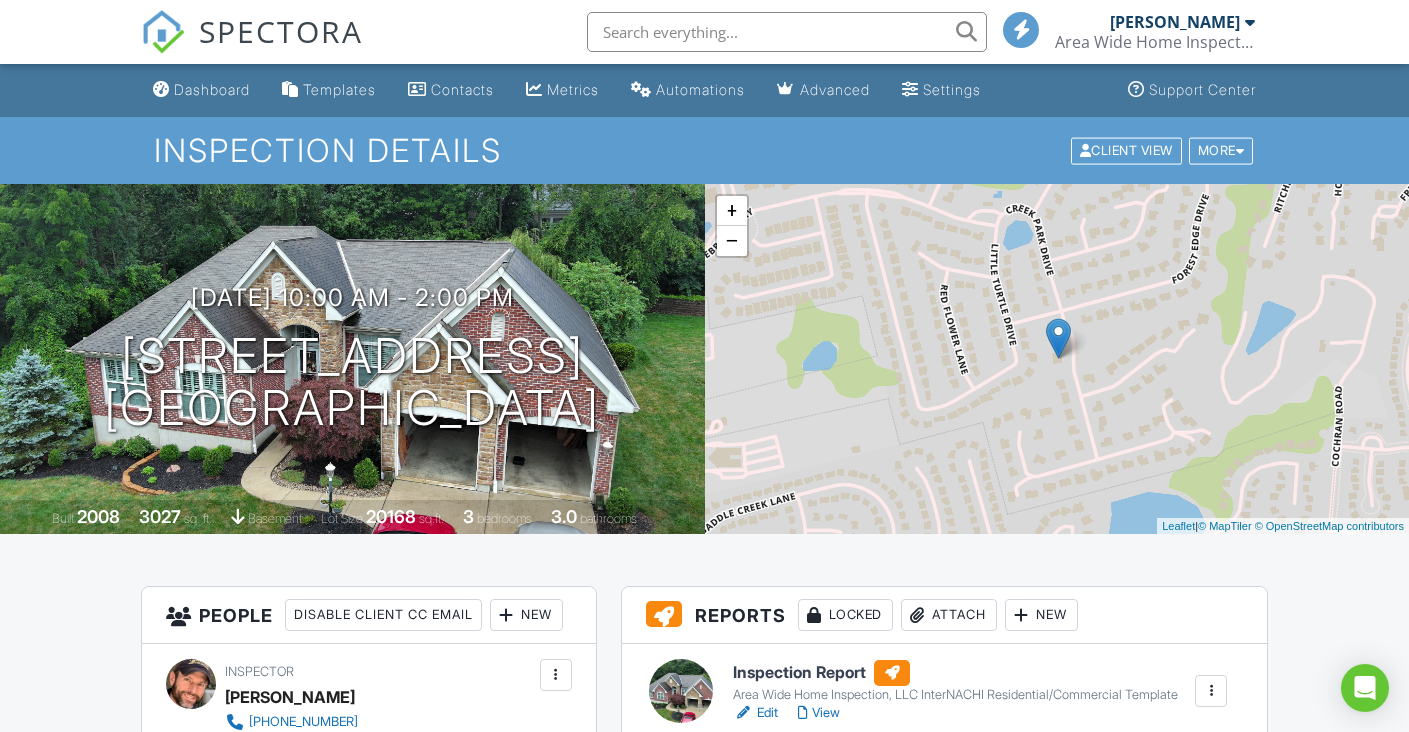 scroll, scrollTop: 0, scrollLeft: 0, axis: both 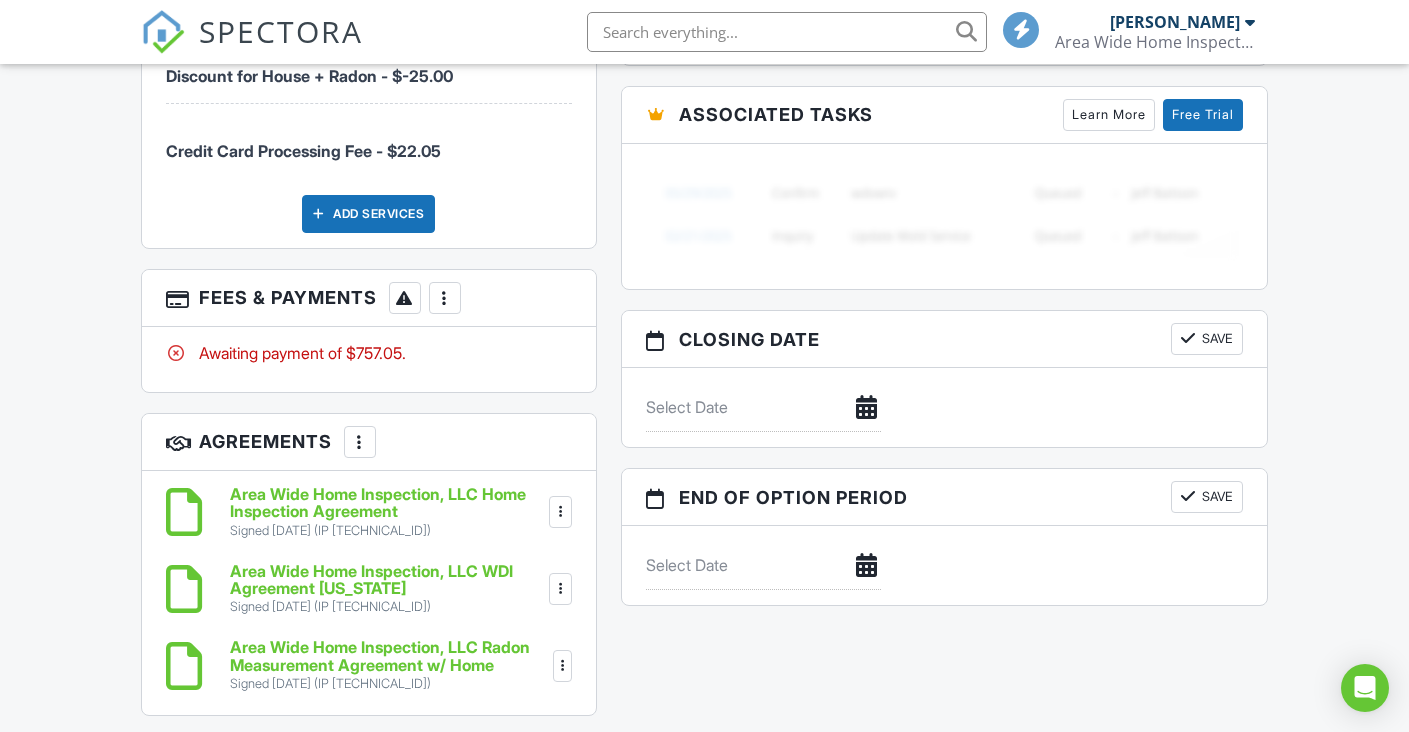 click on "More" at bounding box center (445, 298) 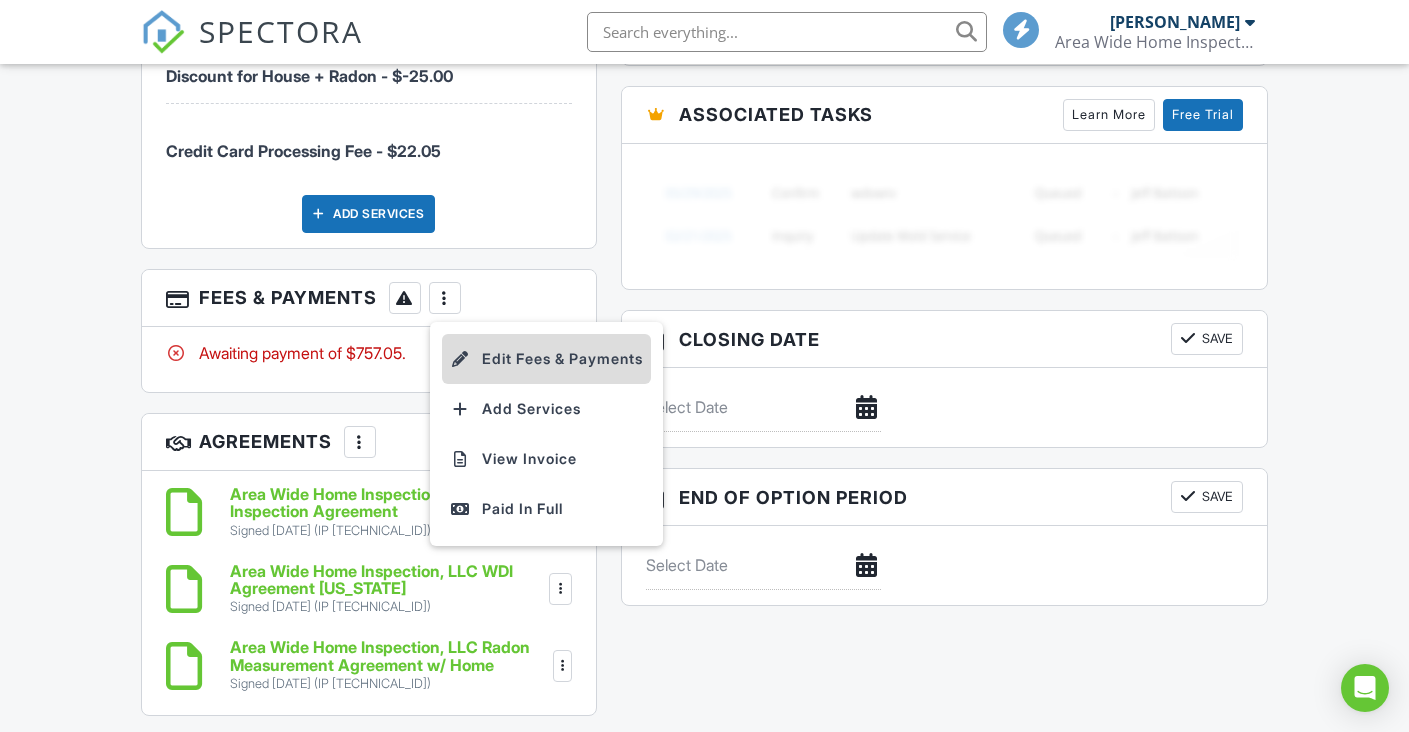 click on "Edit Fees & Payments" at bounding box center (546, 359) 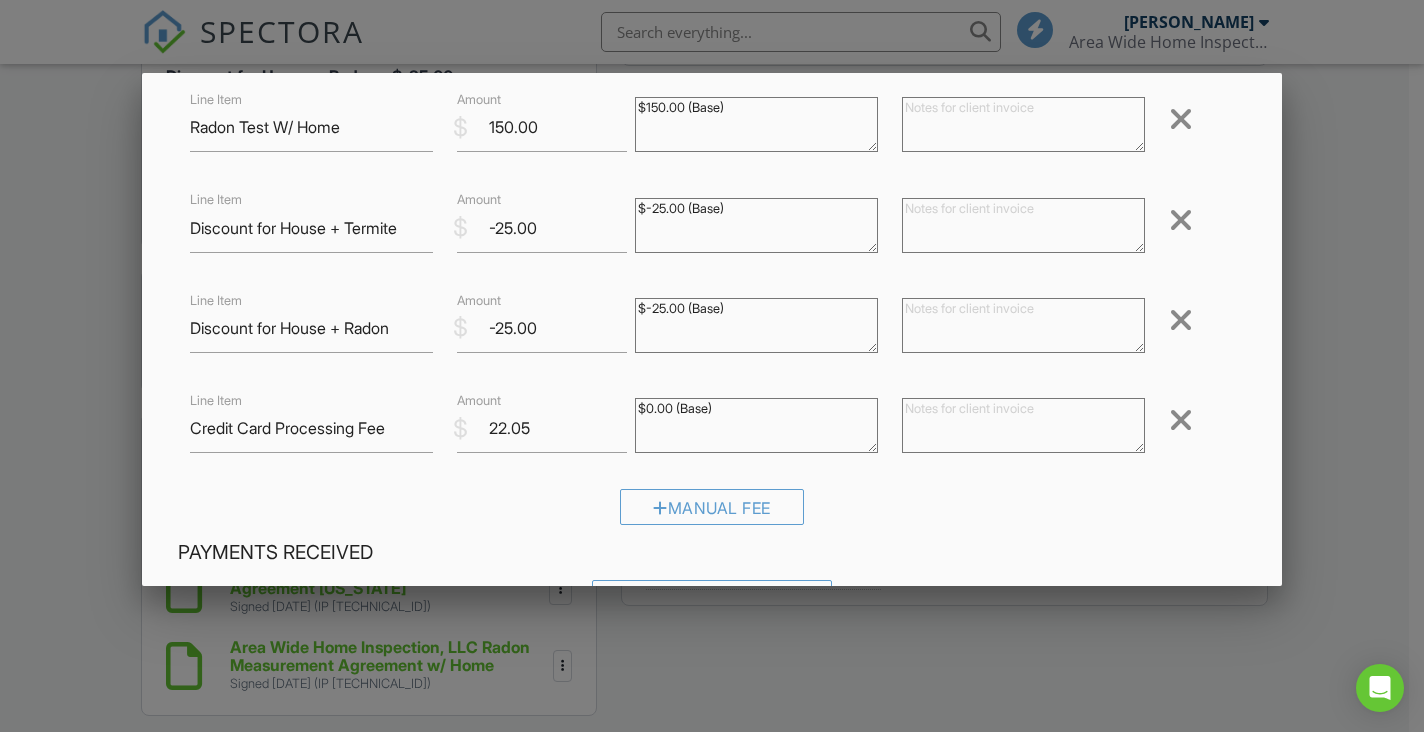 scroll, scrollTop: 342, scrollLeft: 0, axis: vertical 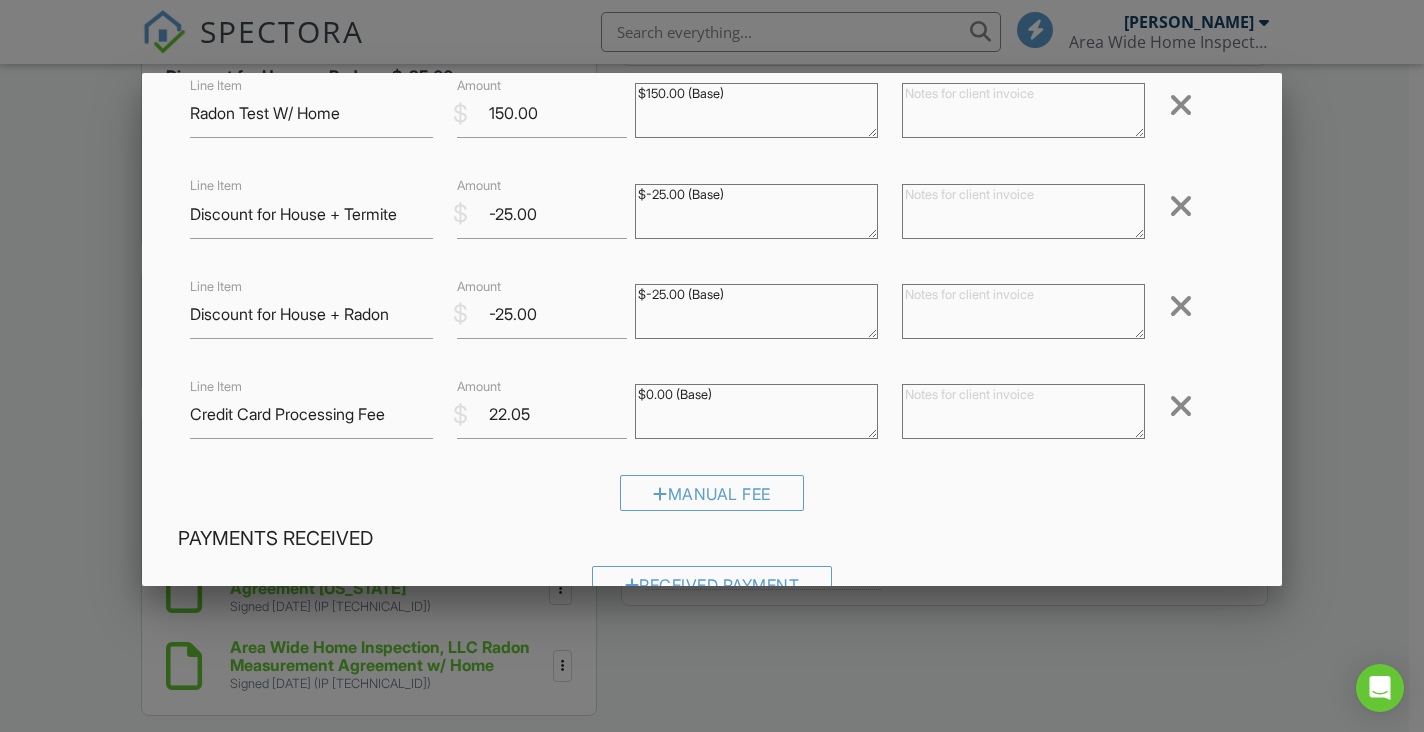 click at bounding box center (1181, 406) 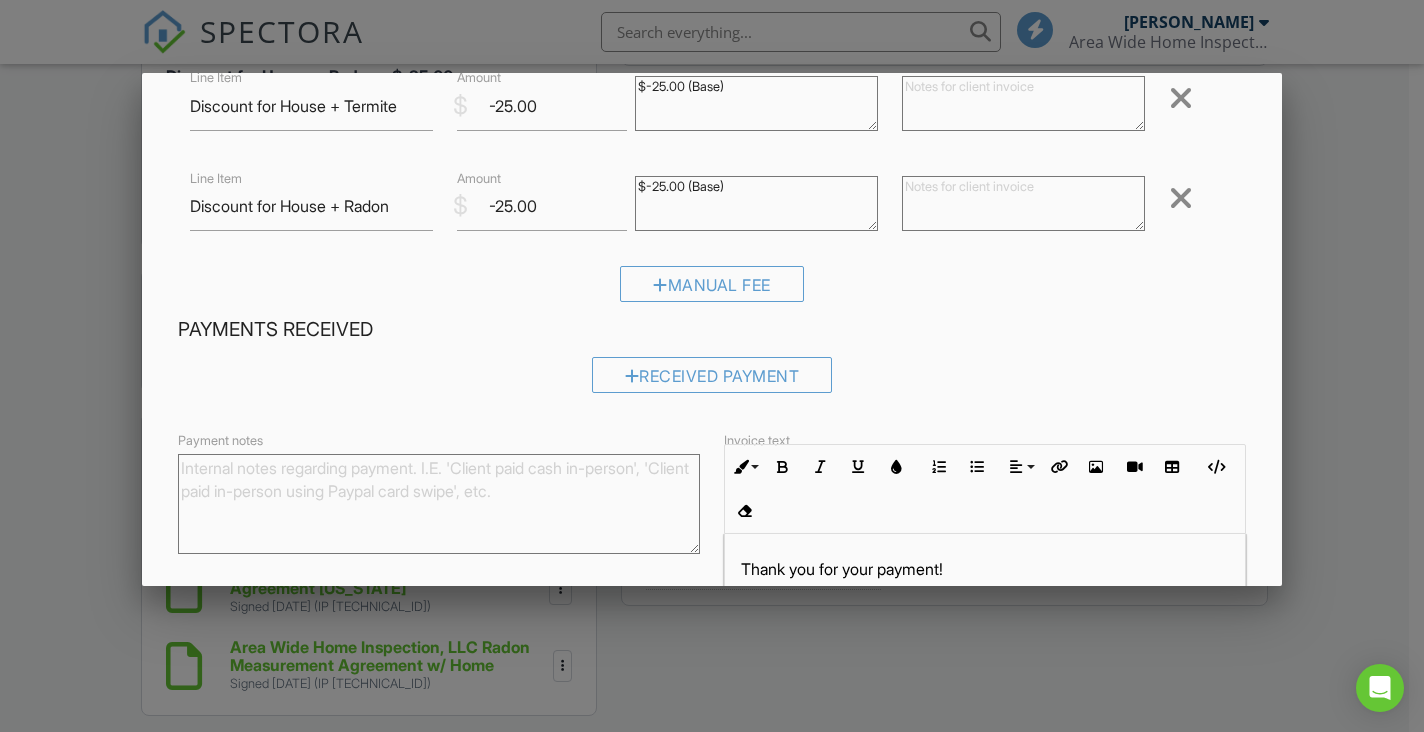 scroll, scrollTop: 646, scrollLeft: 0, axis: vertical 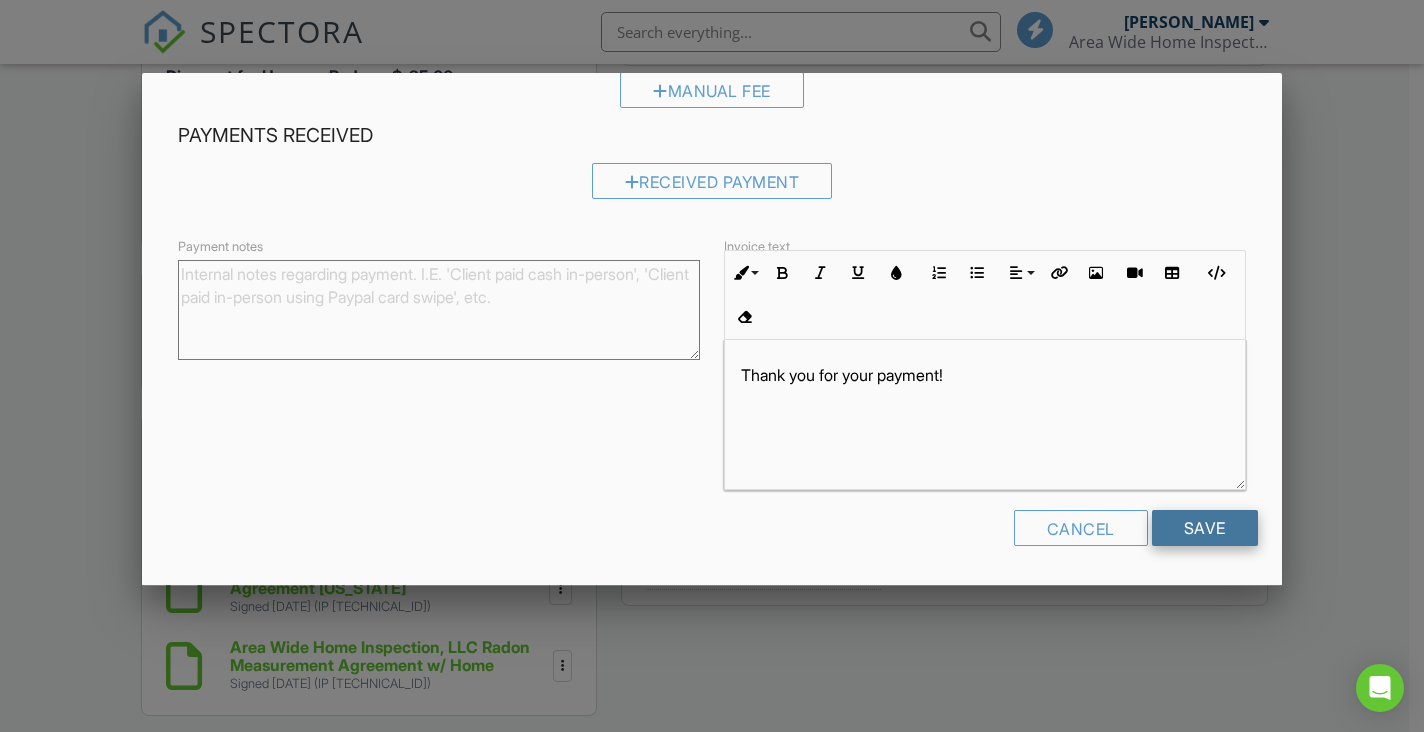 click on "Save" at bounding box center [1205, 528] 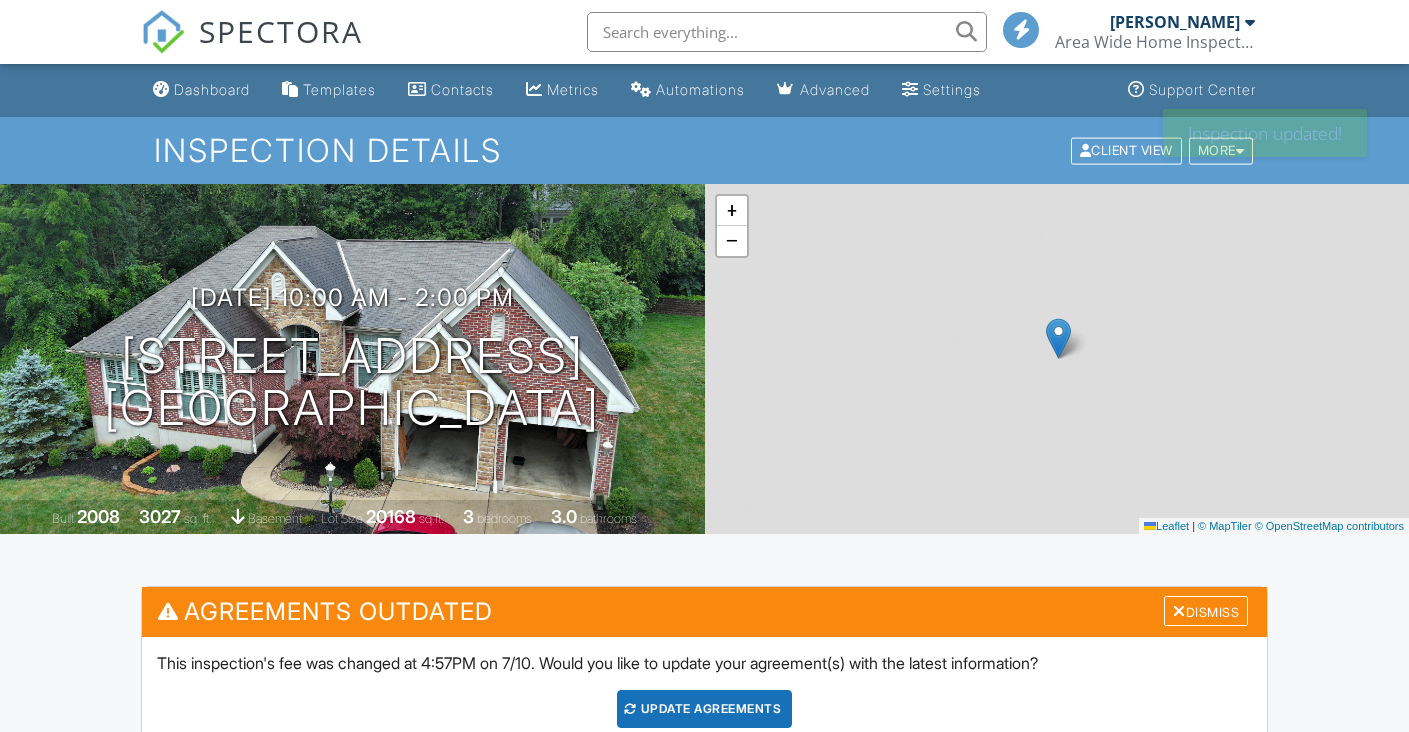 scroll, scrollTop: 0, scrollLeft: 0, axis: both 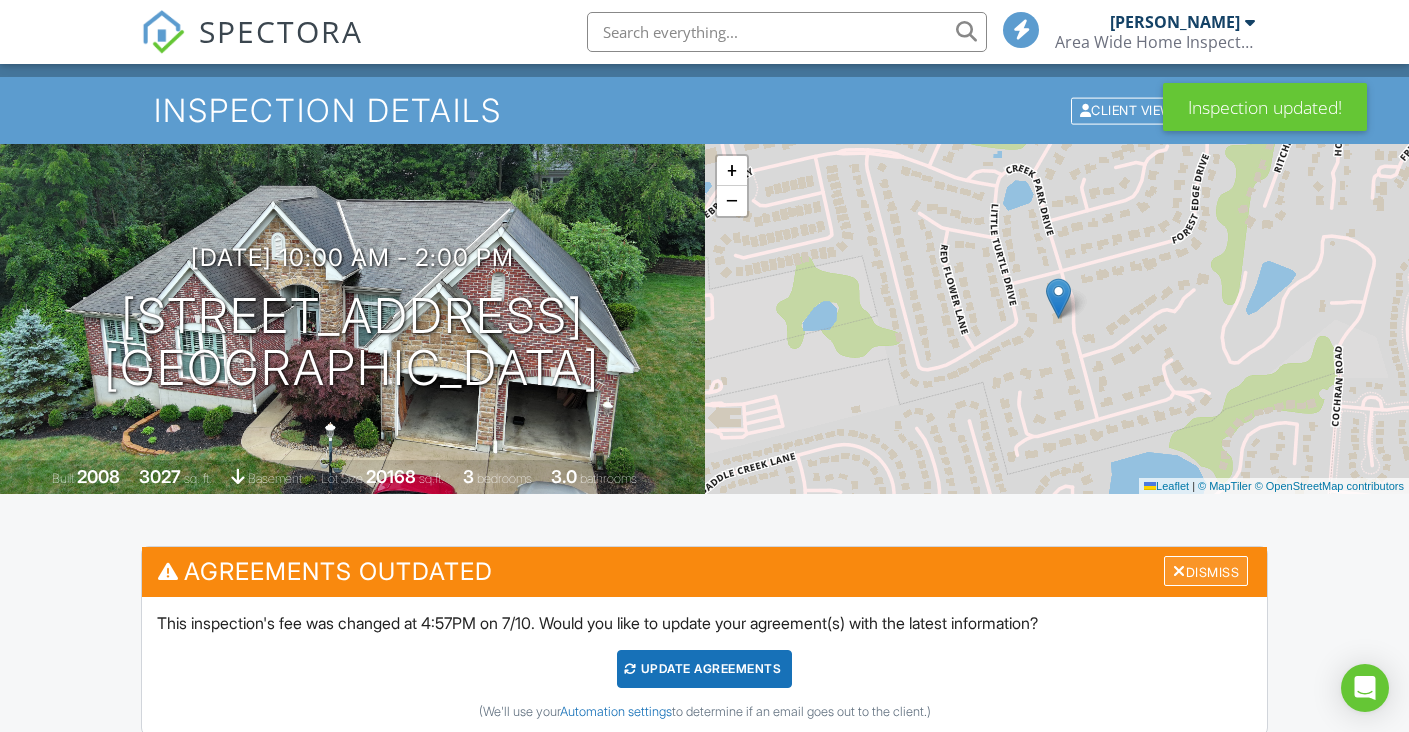 click on "Dismiss" at bounding box center [1206, 571] 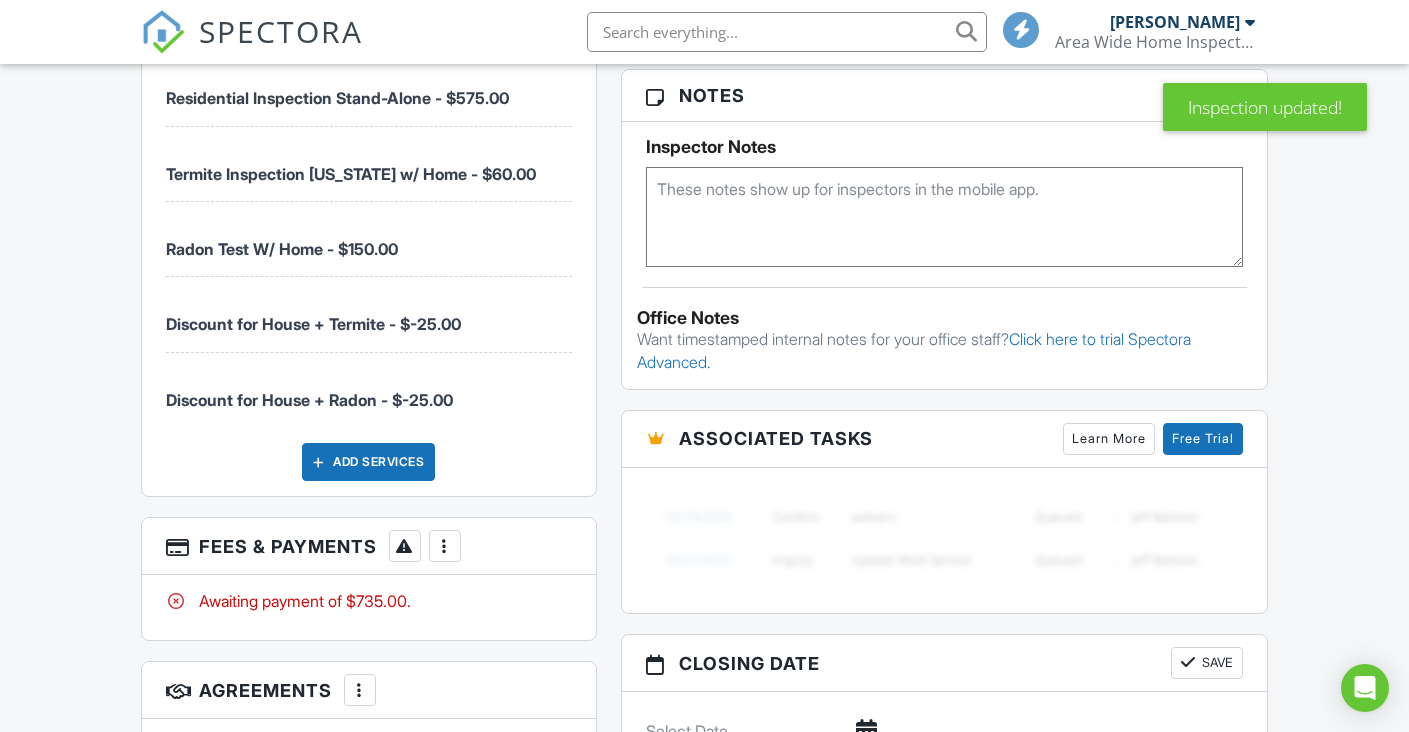 scroll, scrollTop: 1535, scrollLeft: 0, axis: vertical 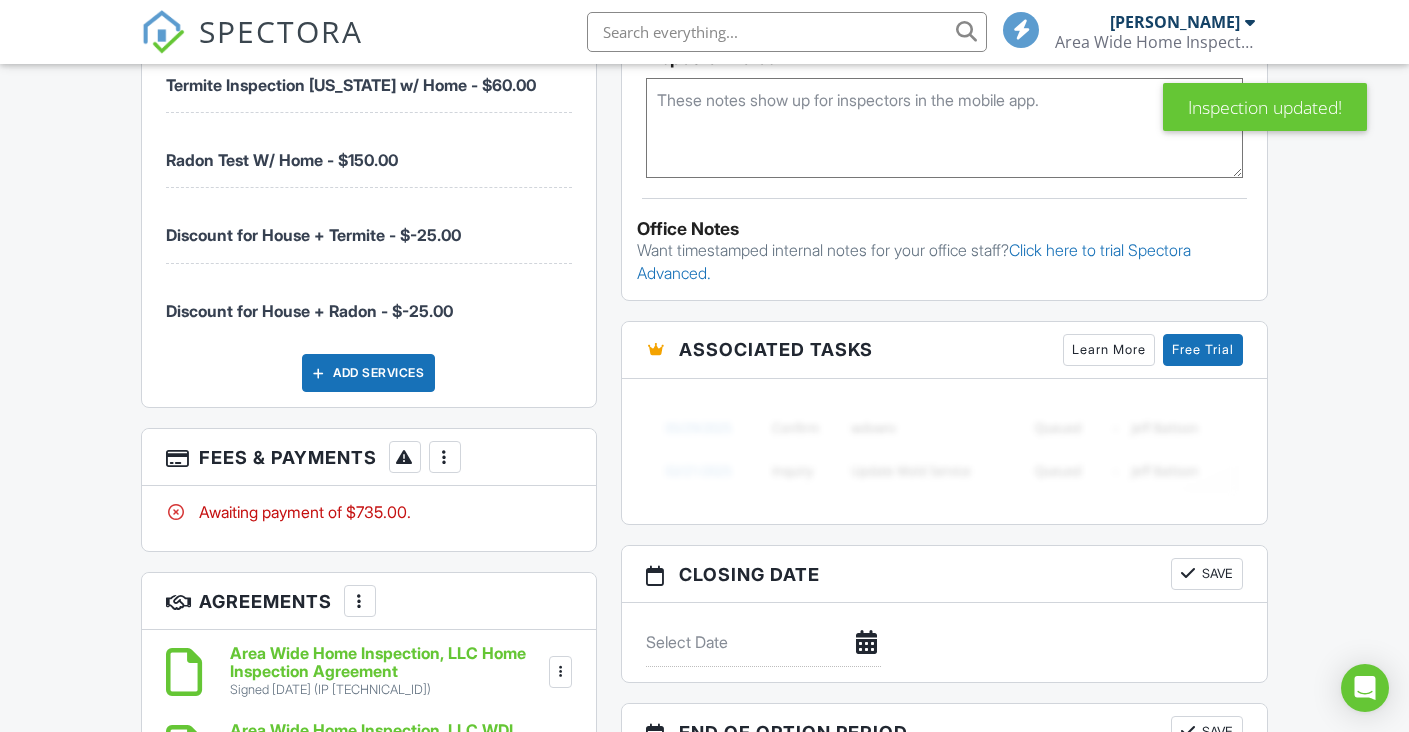 click at bounding box center (445, 457) 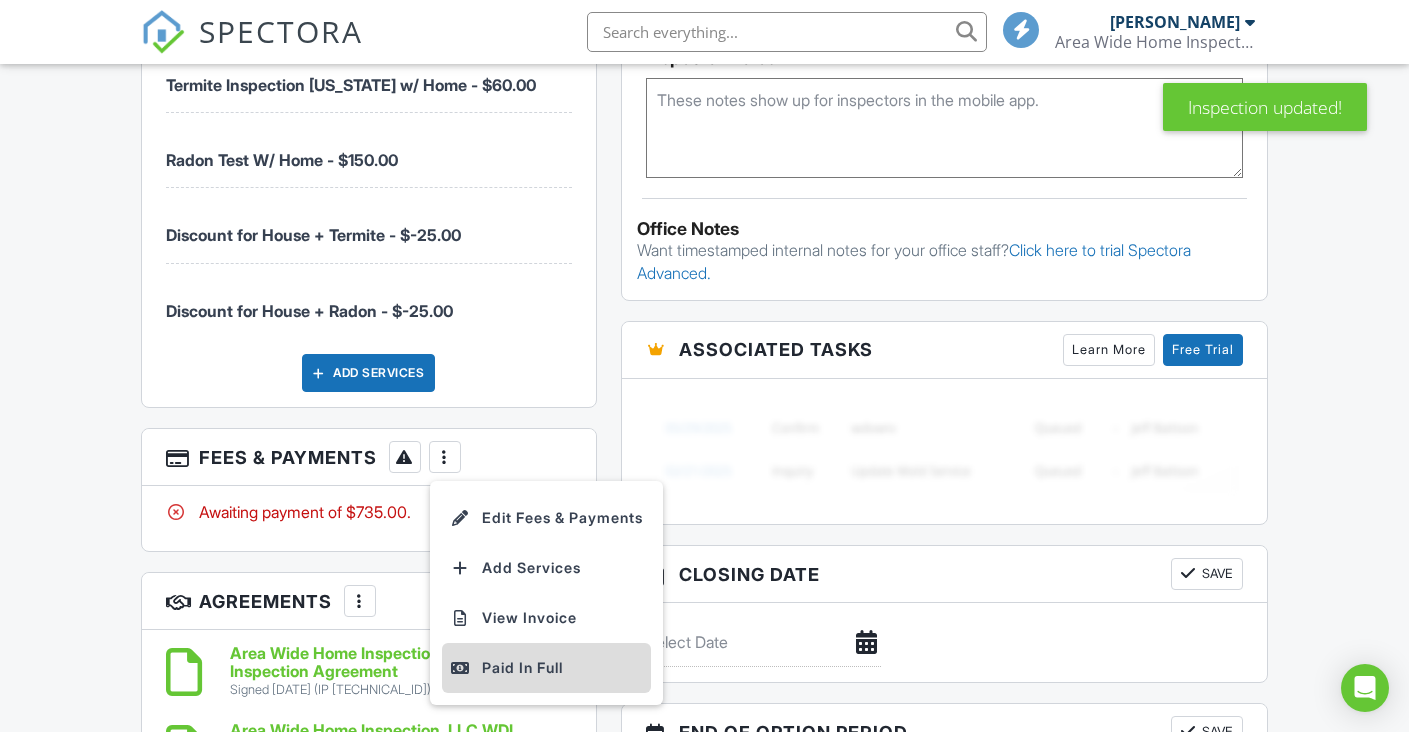 click on "Paid In Full" at bounding box center [546, 668] 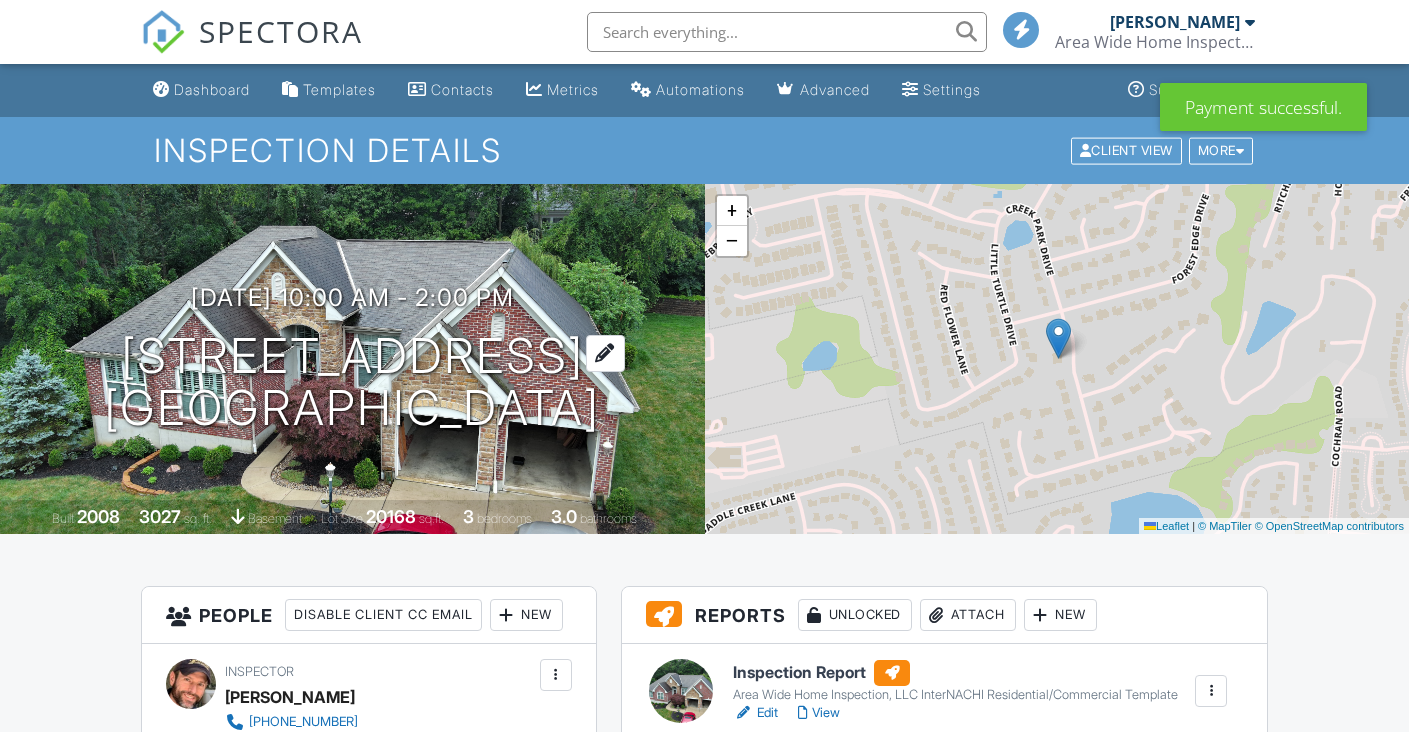 scroll, scrollTop: 10, scrollLeft: 0, axis: vertical 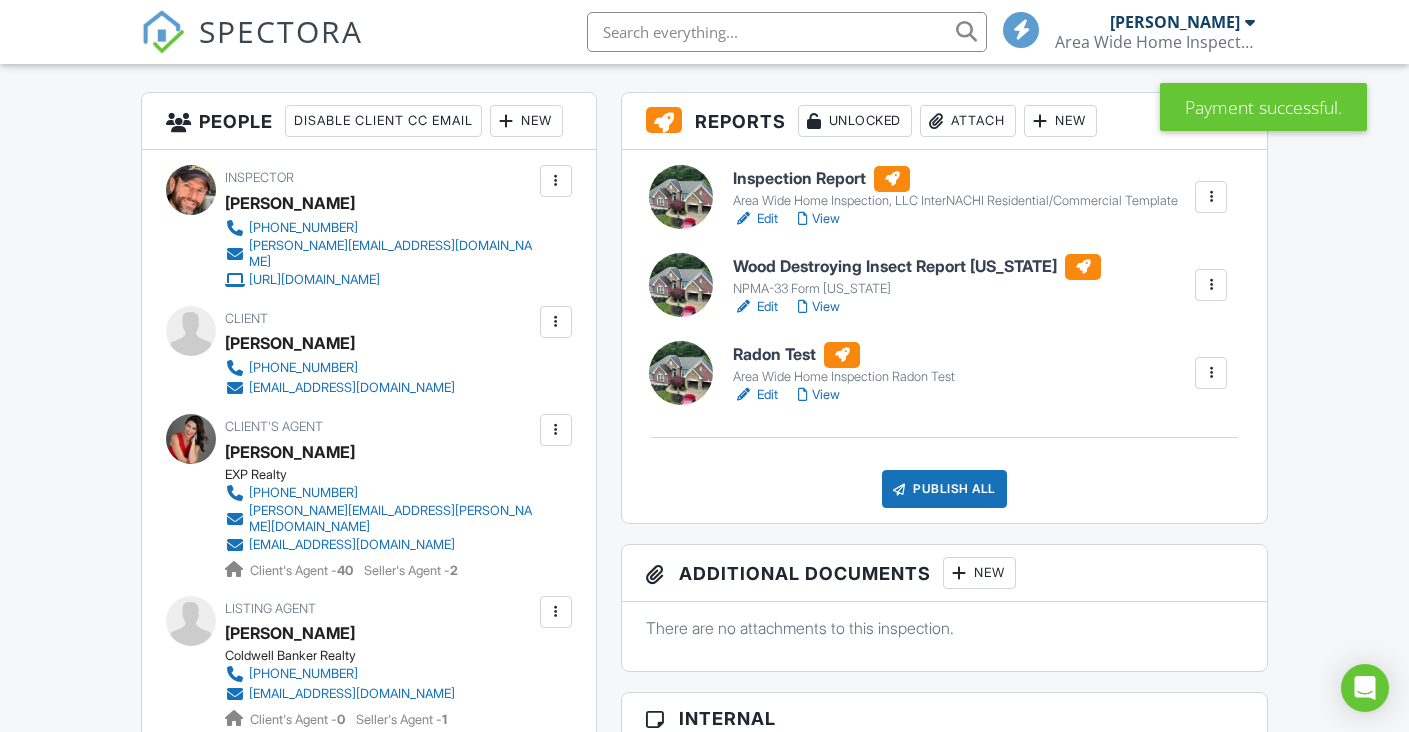 click at bounding box center (1211, 197) 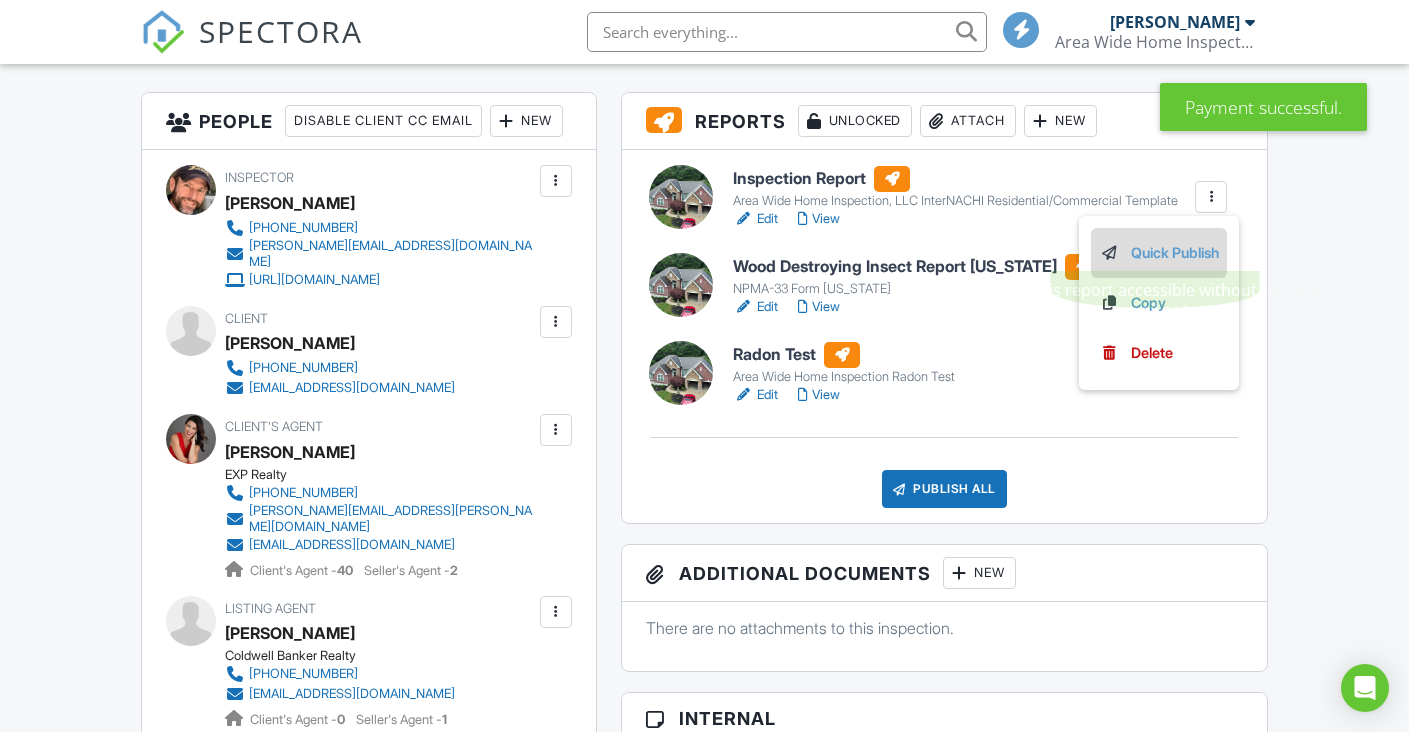 click on "Quick Publish" at bounding box center (1159, 253) 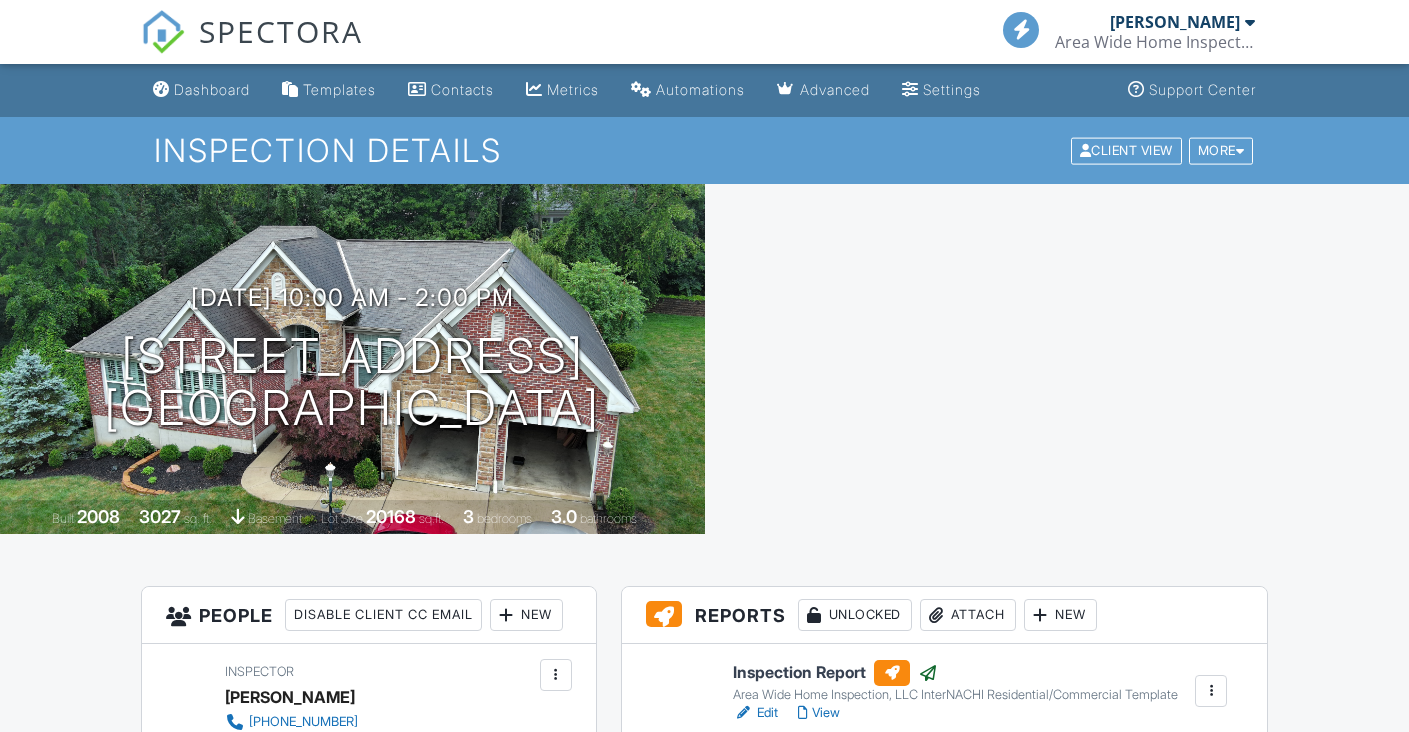 scroll, scrollTop: 0, scrollLeft: 0, axis: both 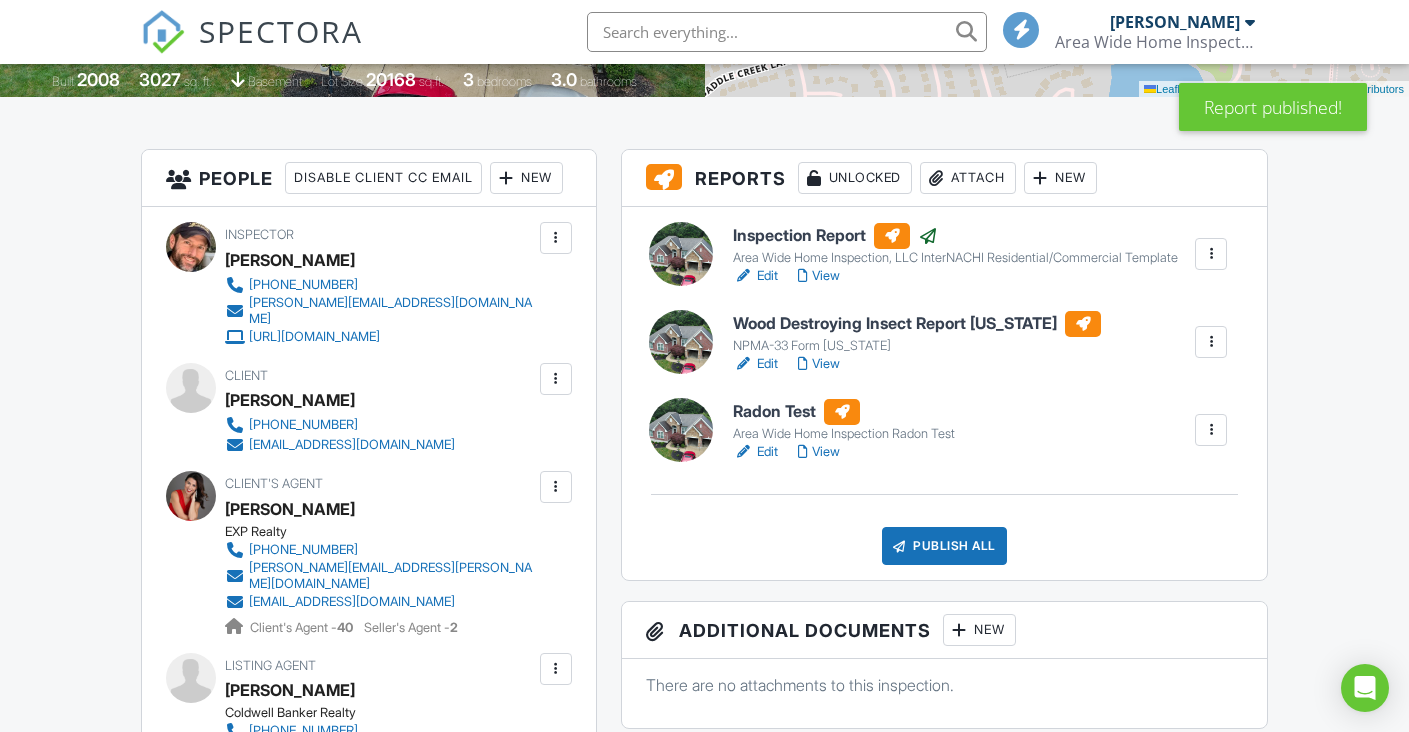 click at bounding box center (1211, 342) 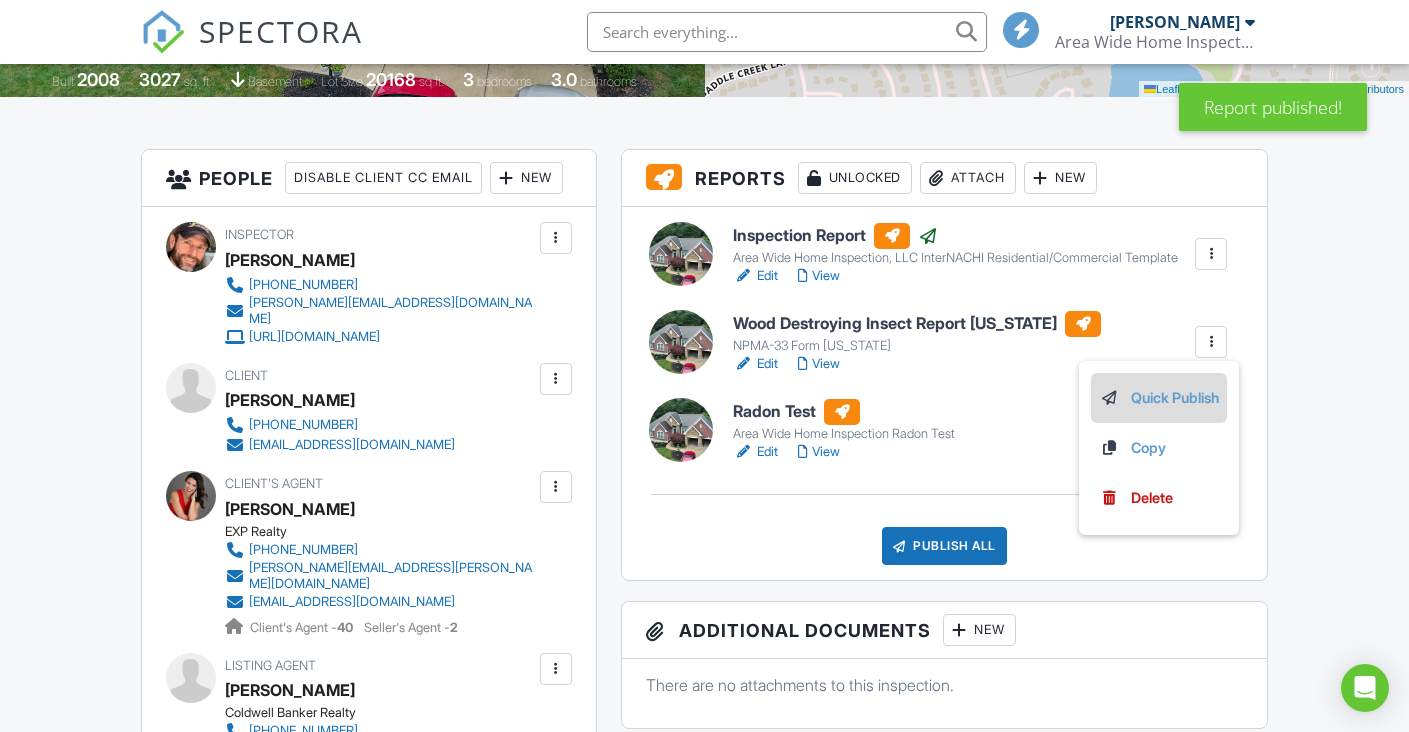 click on "Quick Publish" at bounding box center [1159, 398] 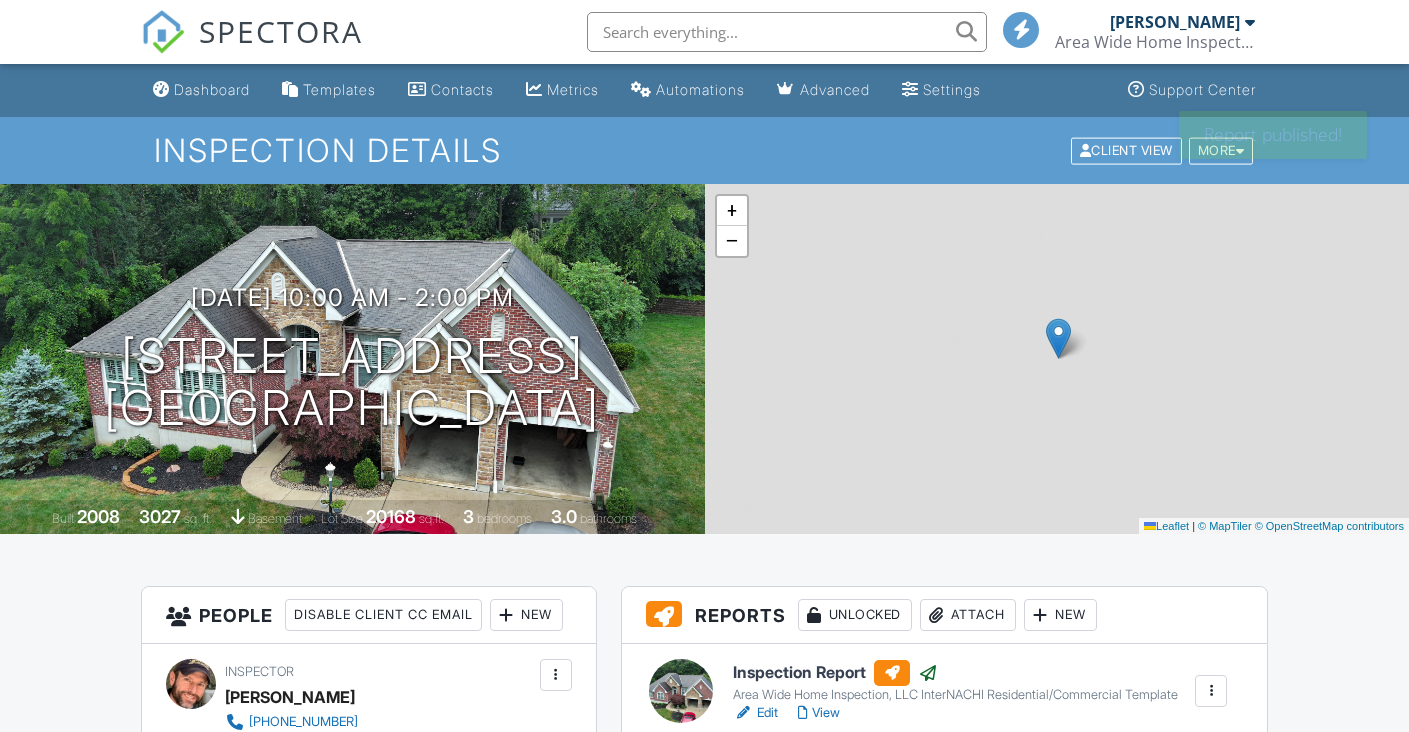 scroll, scrollTop: 0, scrollLeft: 0, axis: both 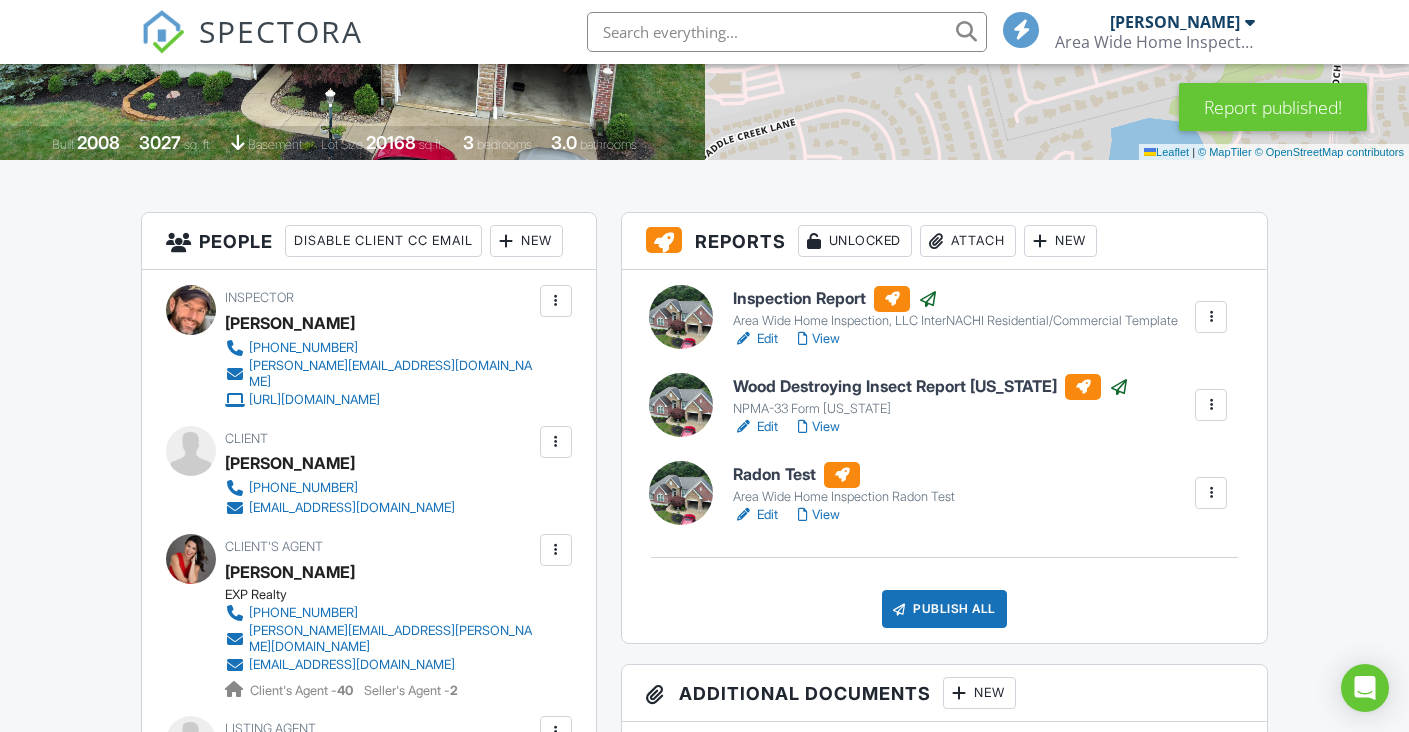 click at bounding box center [556, 442] 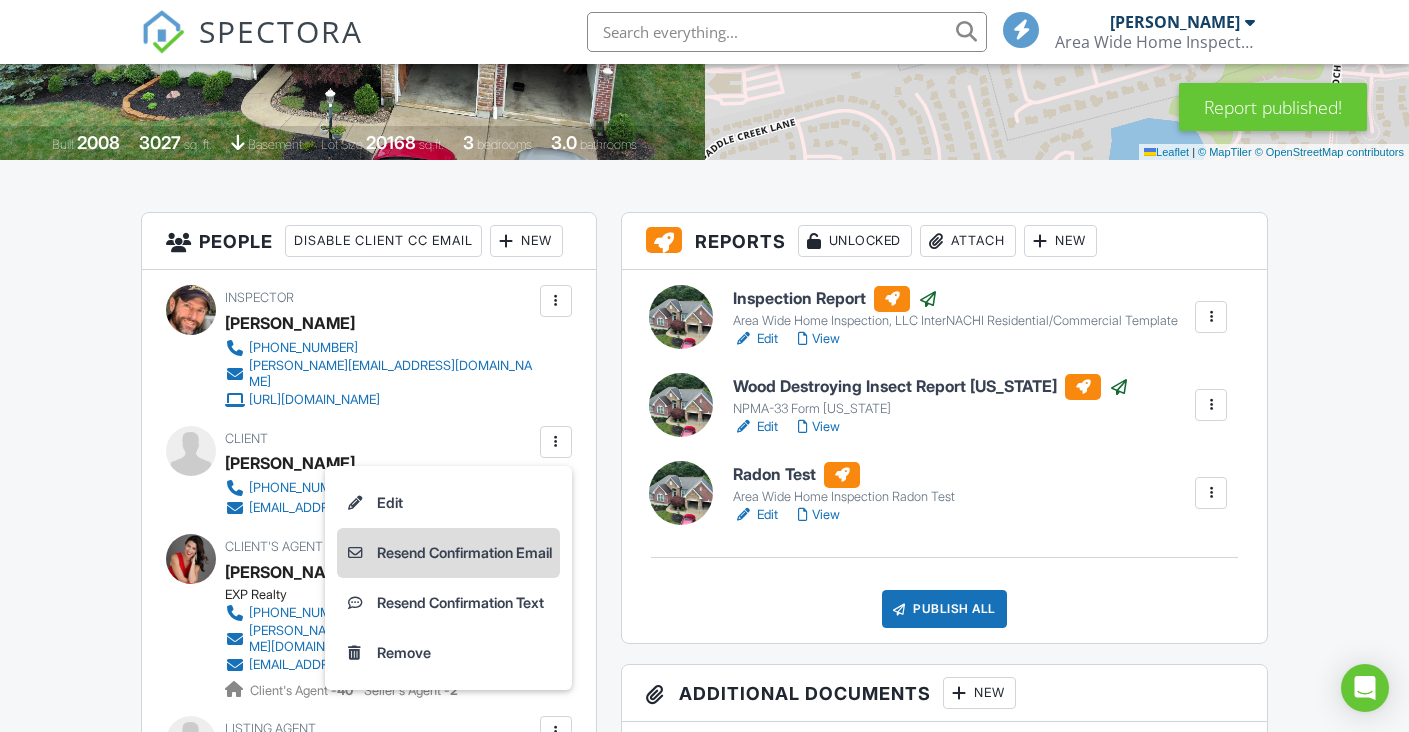 click on "Resend Confirmation Email" at bounding box center (448, 553) 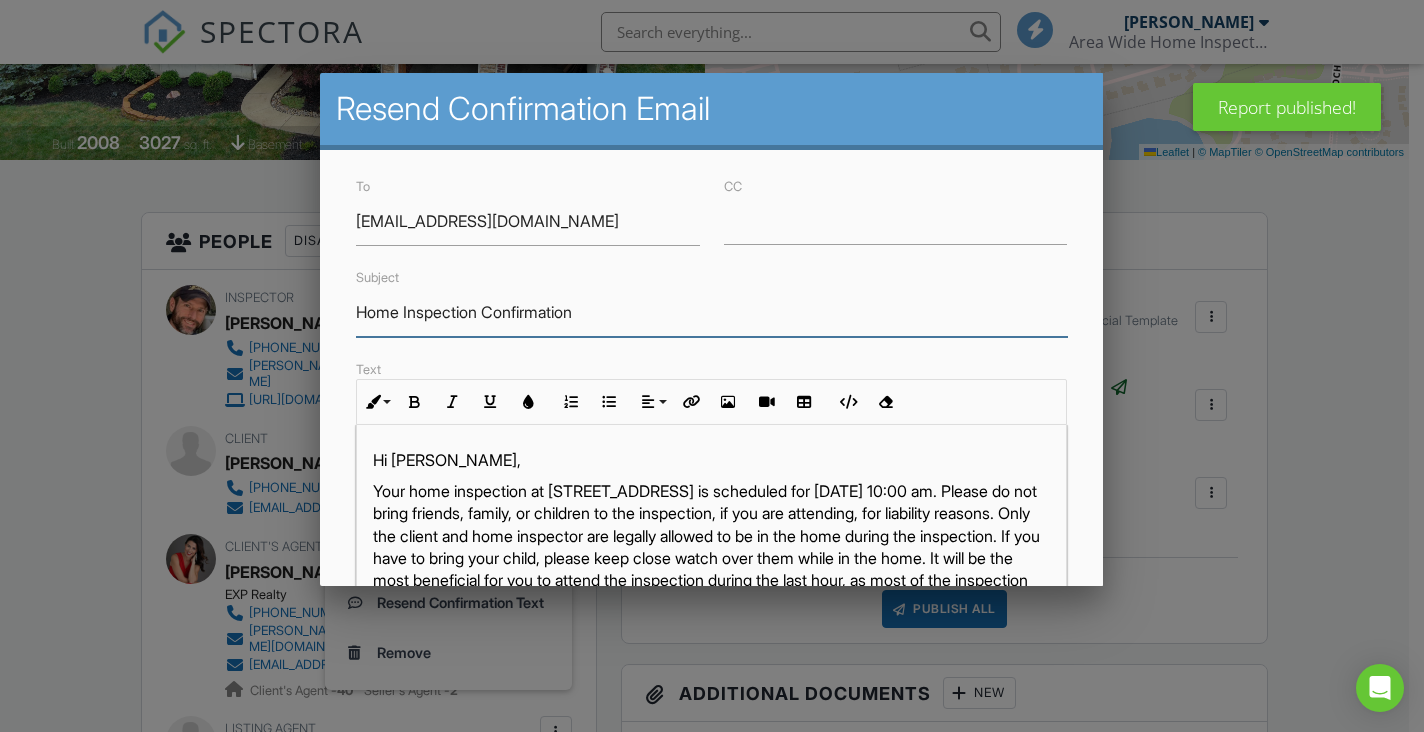 click on "Home Inspection Confirmation" at bounding box center [711, 312] 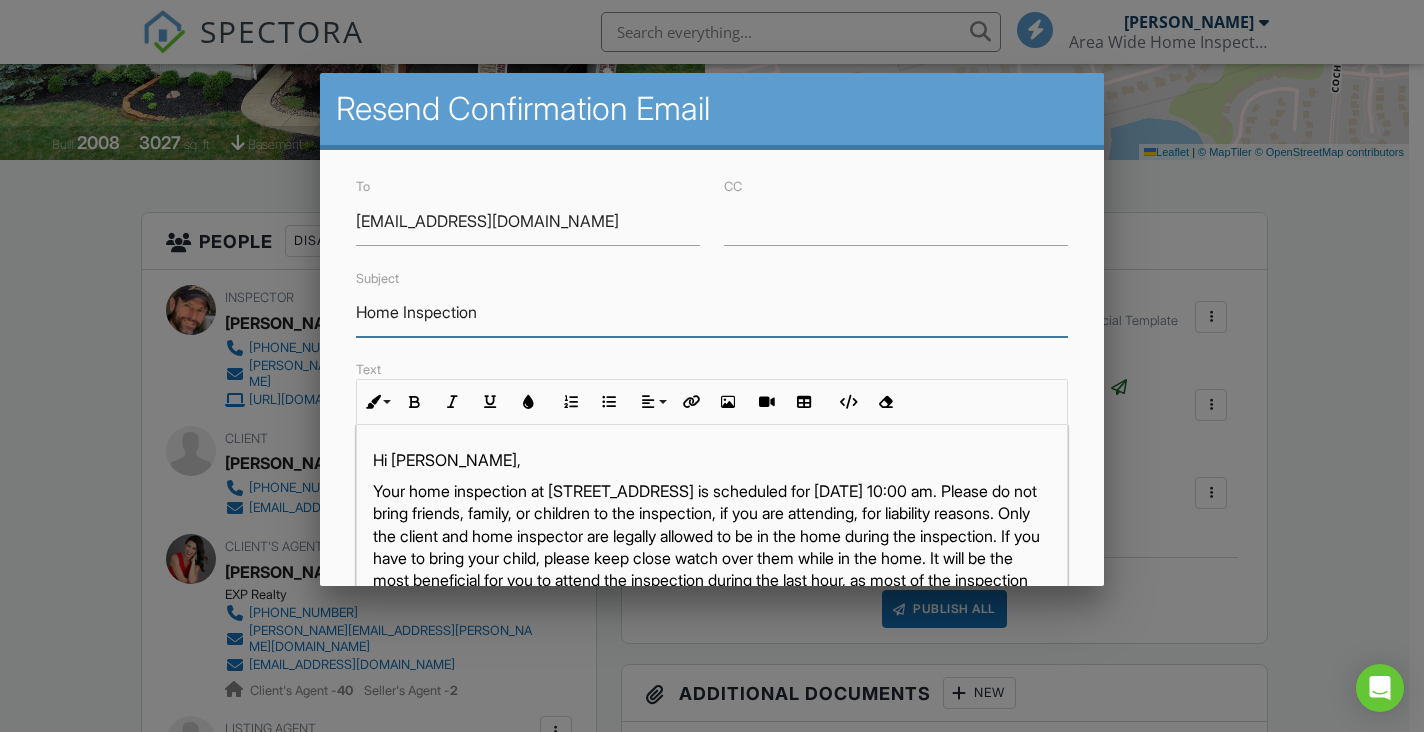type on "Home Inspection Report Ready" 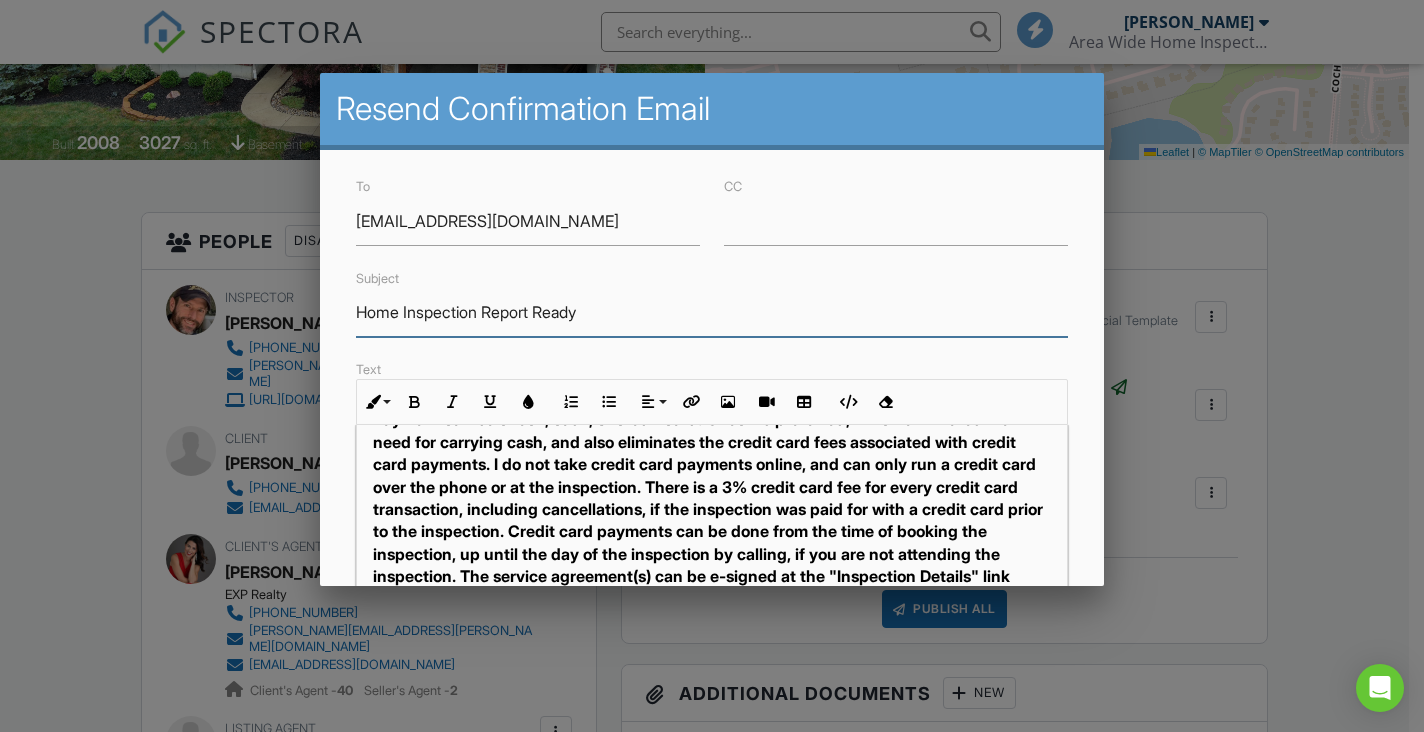 scroll, scrollTop: 289, scrollLeft: 0, axis: vertical 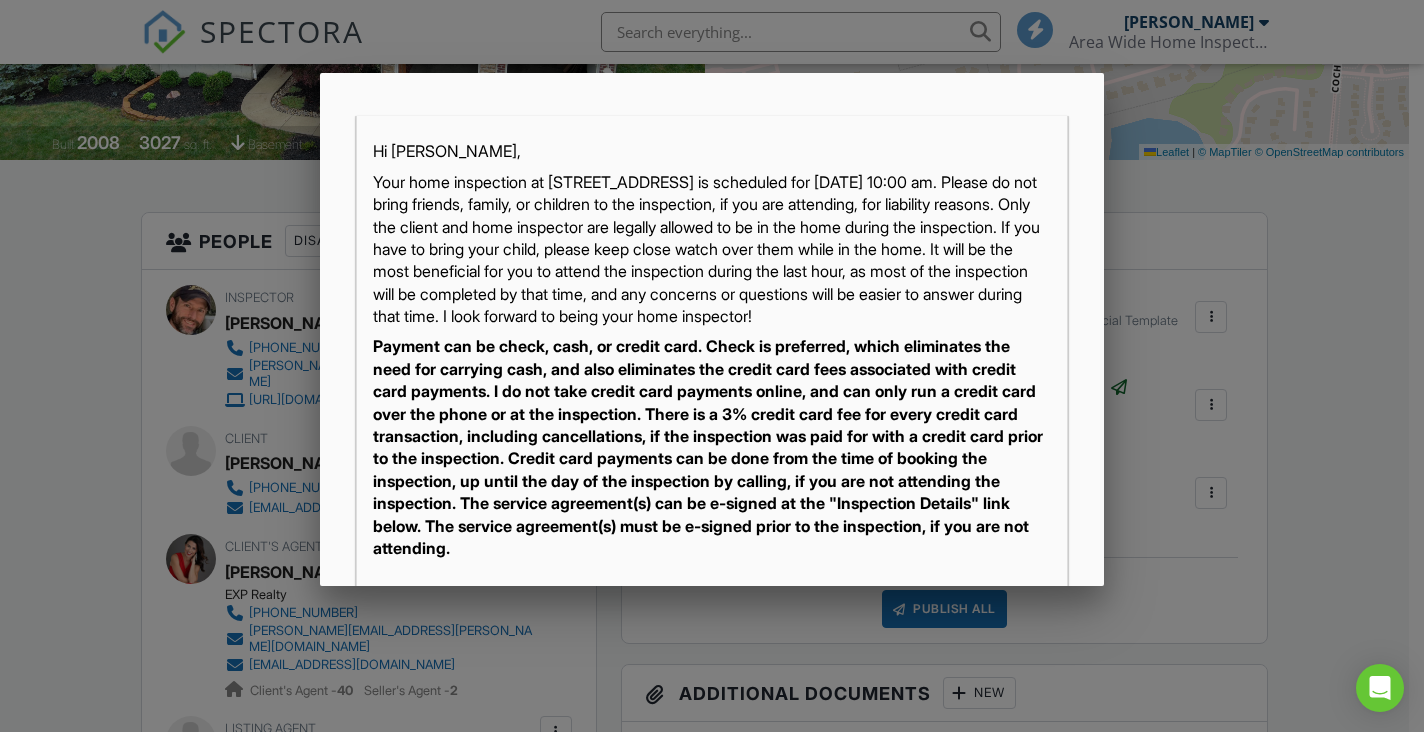 drag, startPoint x: 762, startPoint y: 373, endPoint x: 539, endPoint y: 192, distance: 287.21072 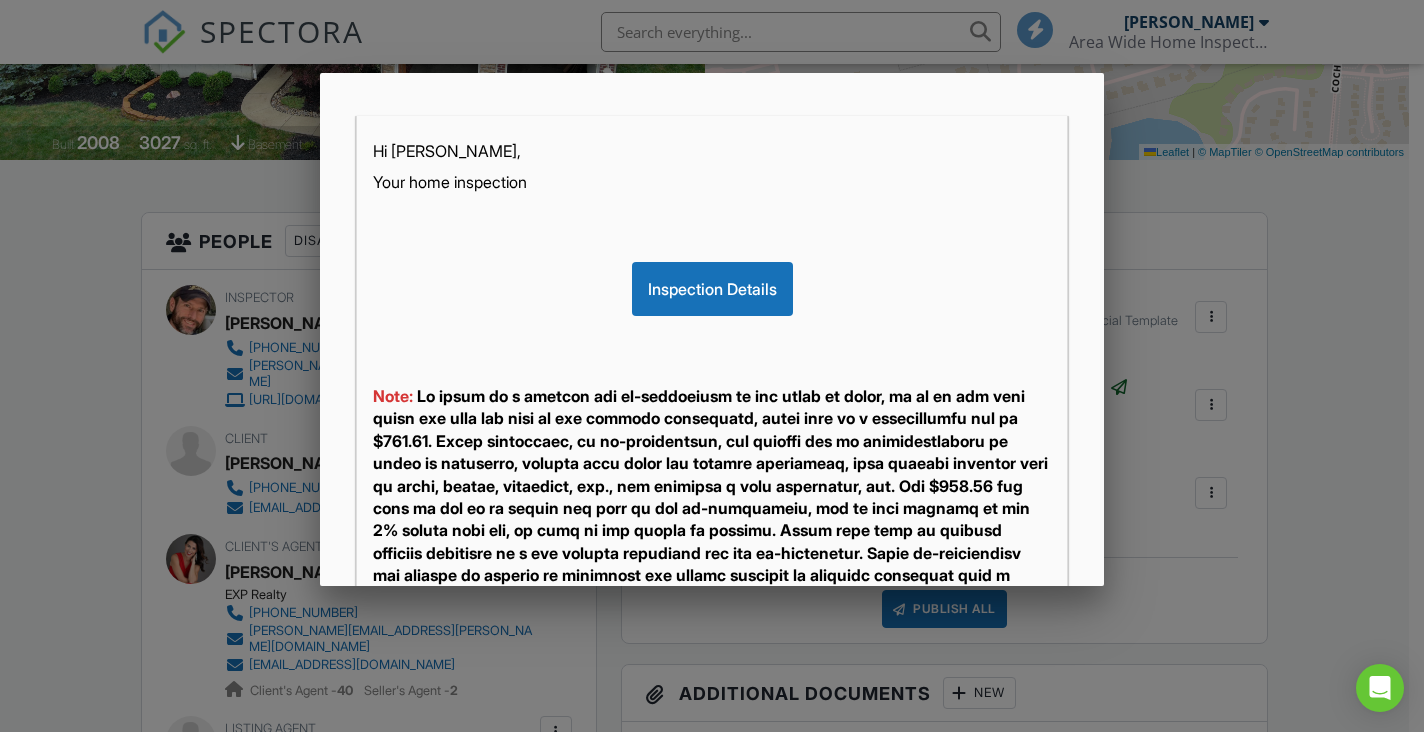 type 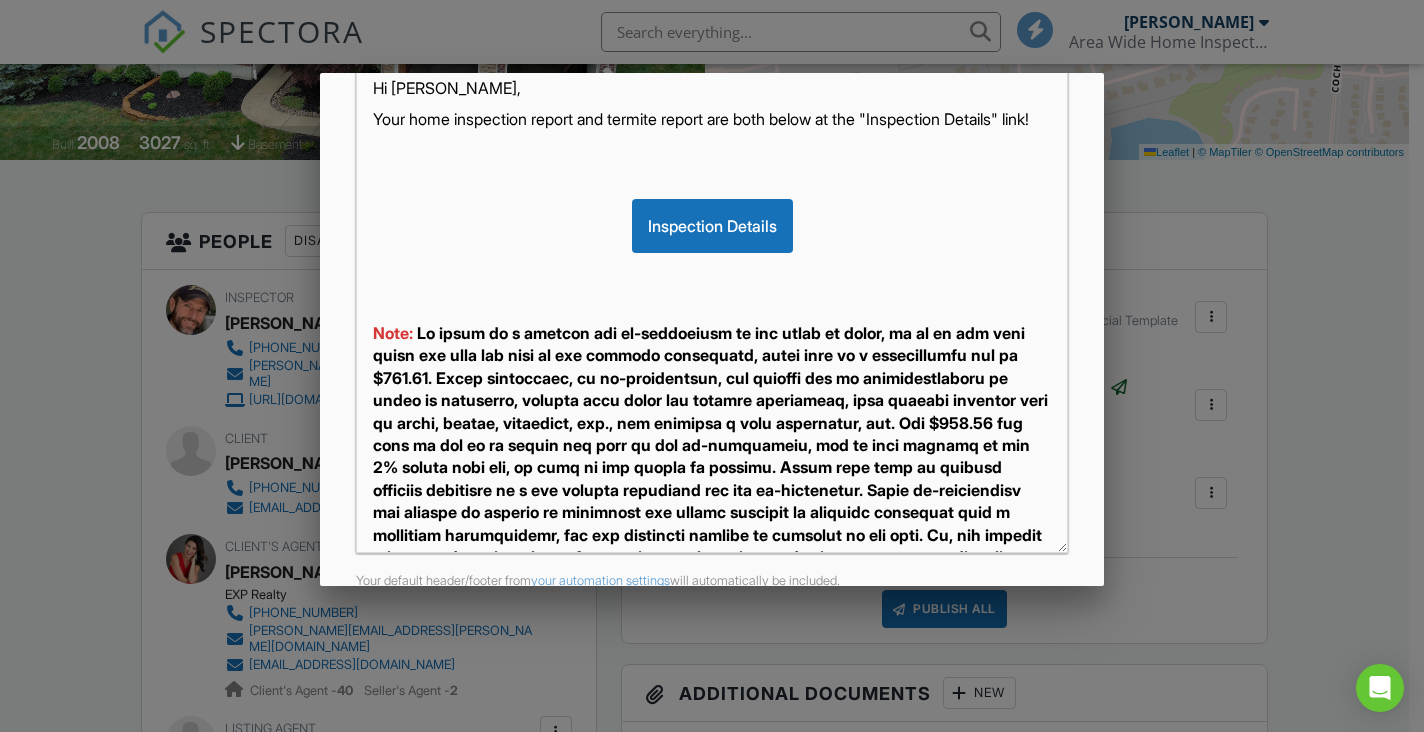 scroll, scrollTop: 470, scrollLeft: 0, axis: vertical 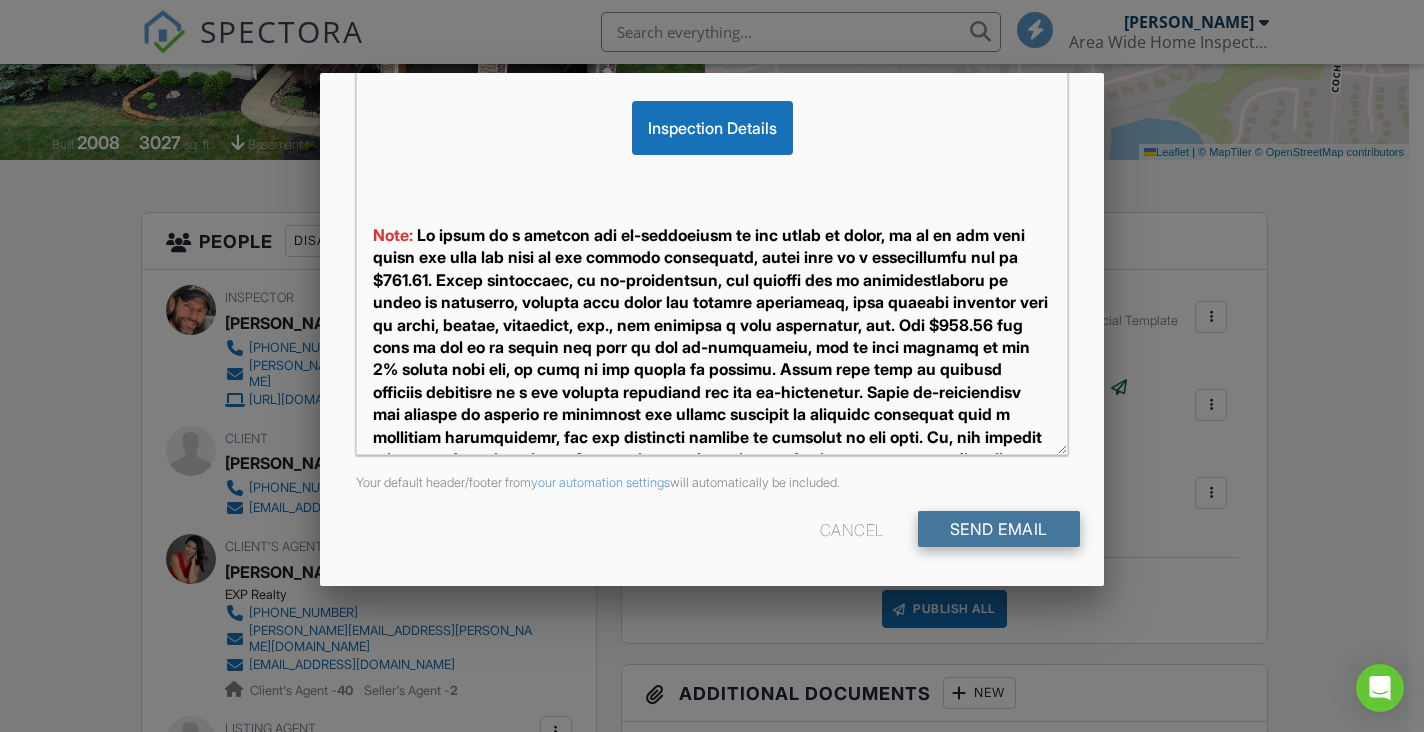 click on "Send Email" at bounding box center [999, 529] 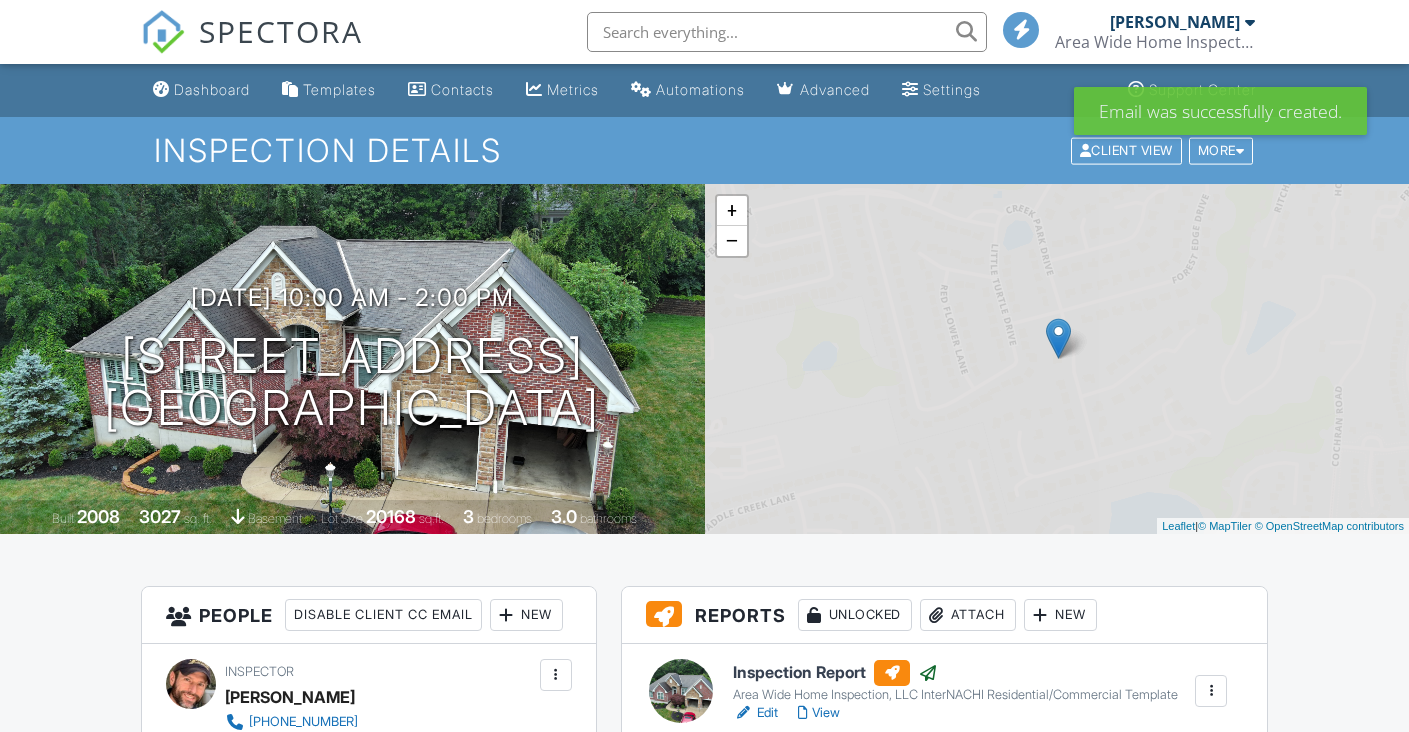 scroll, scrollTop: 0, scrollLeft: 0, axis: both 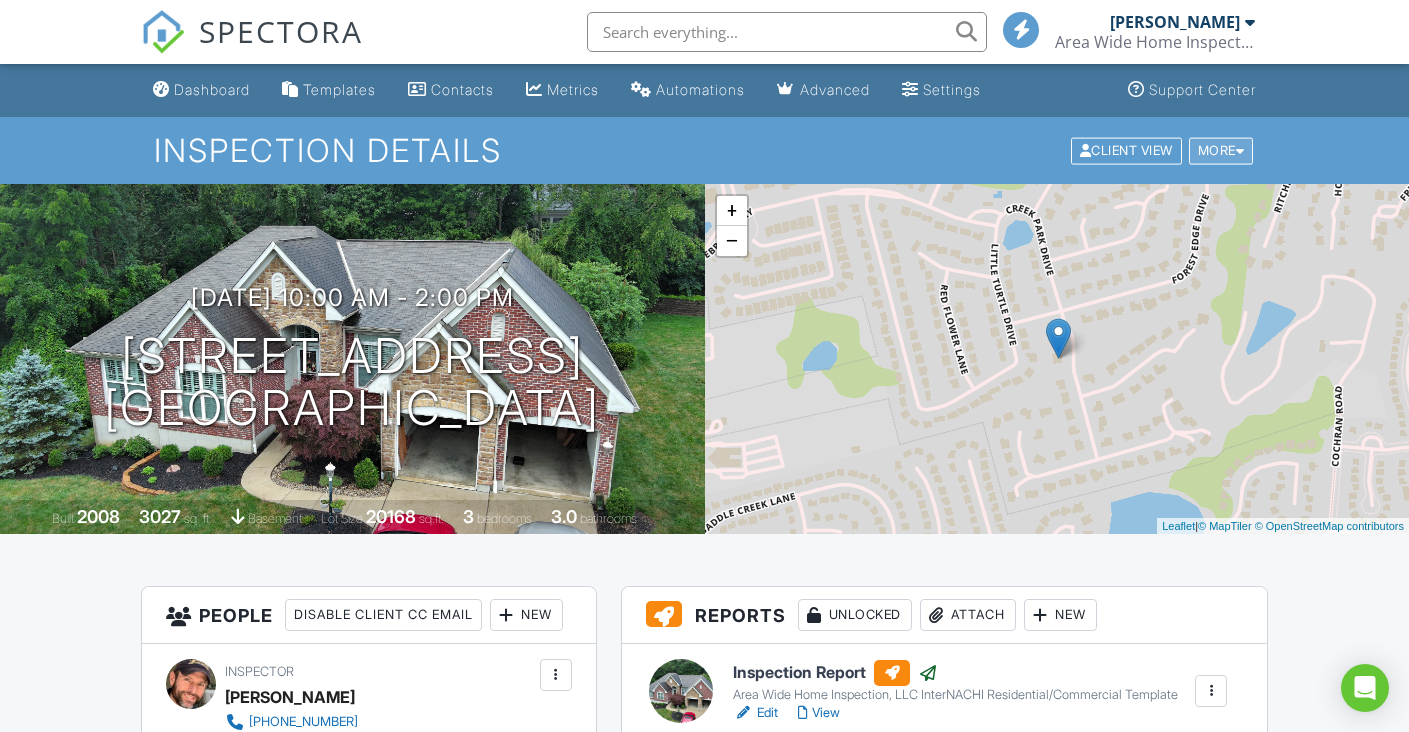 click on "More" at bounding box center [1221, 150] 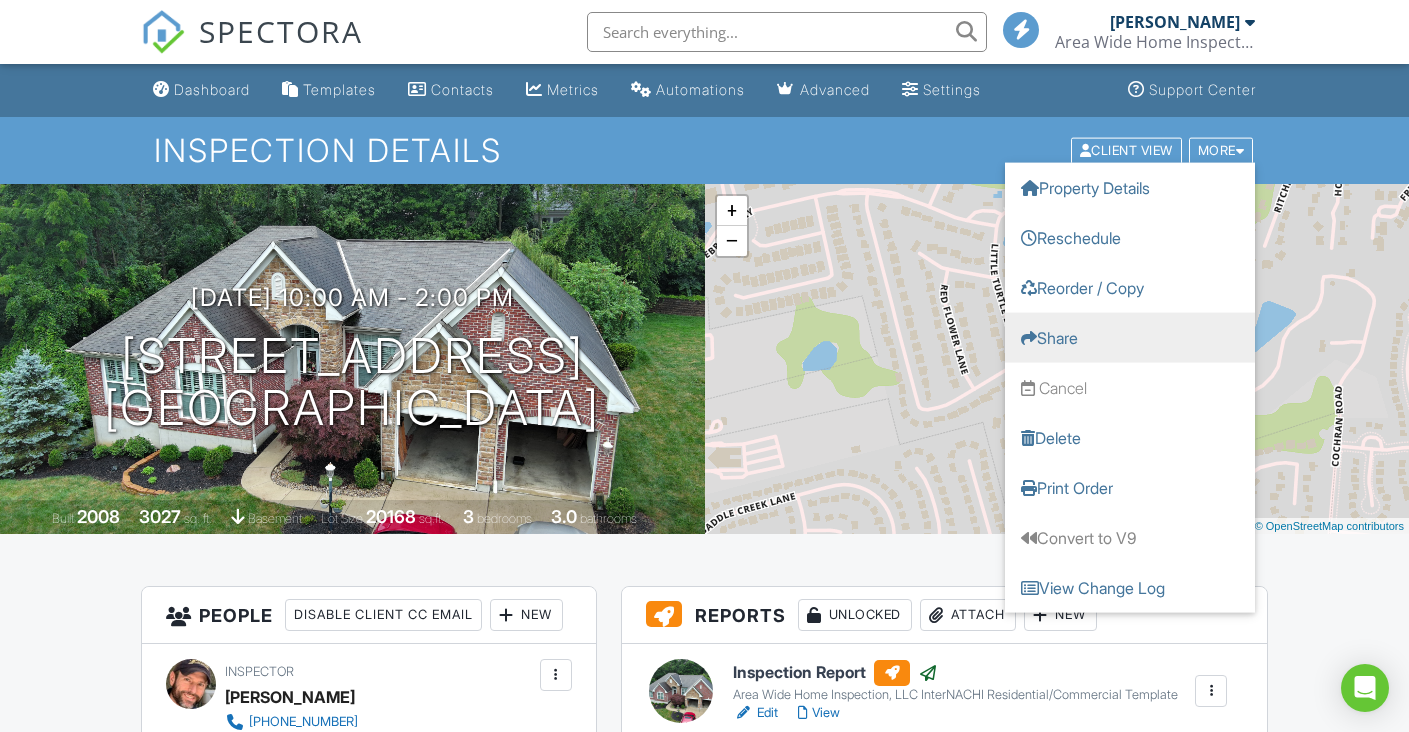 click on "Share" at bounding box center (1130, 337) 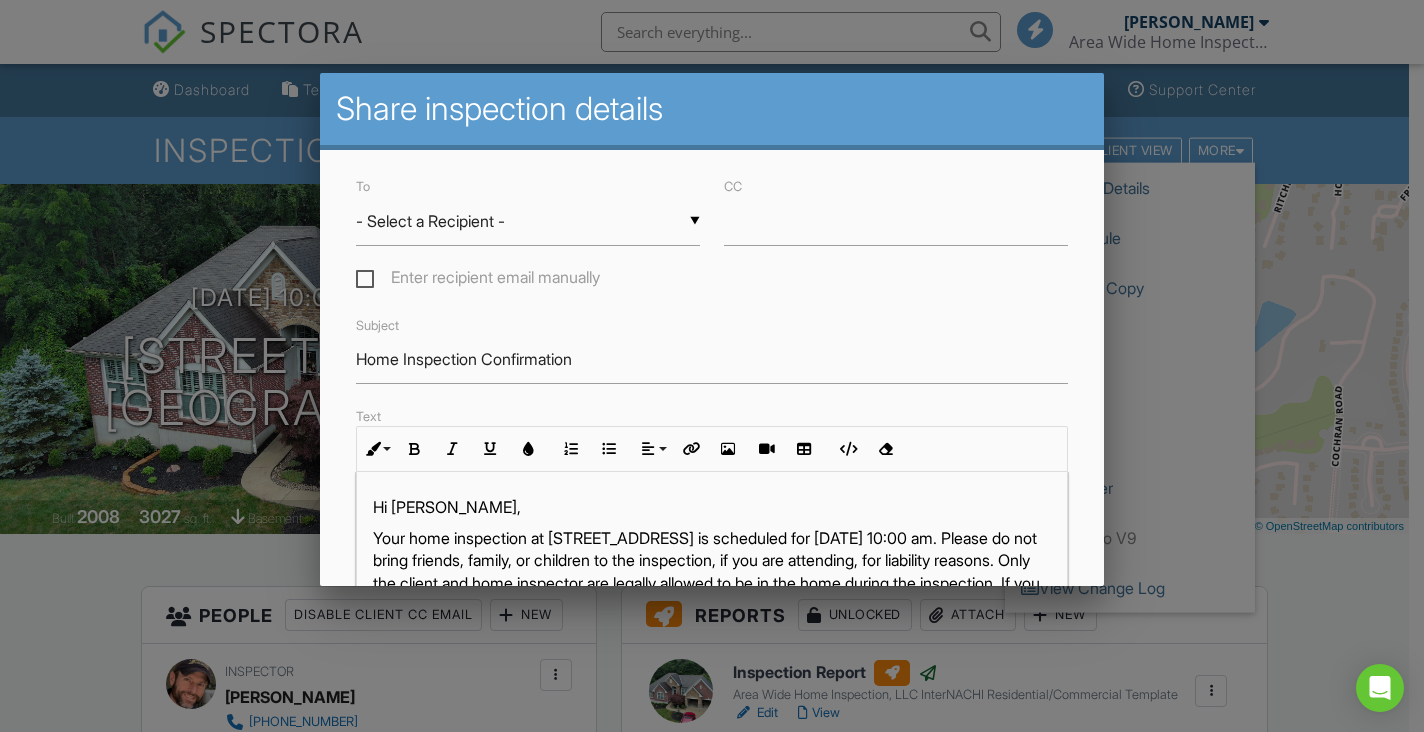 click on "▼ - Select a Recipient - - Select a Recipient - Ann Harman (Client) Monika Deroussel (Agent) Jennifer Hunt (Agent) - Select a Recipient - Ann Harman (Client)
Monika Deroussel (Agent)
Jennifer Hunt (Agent)" at bounding box center [528, 221] 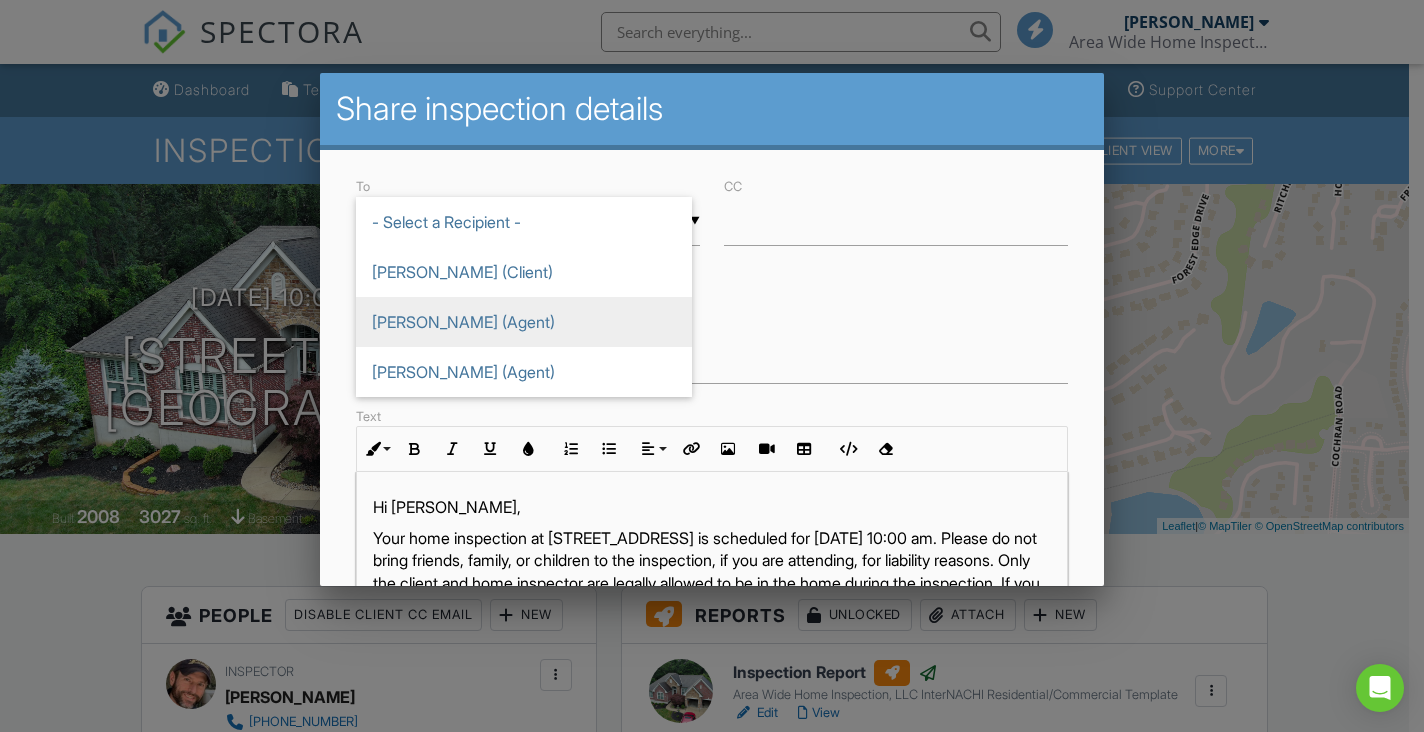 click on "Monika Deroussel (Agent)" at bounding box center (524, 322) 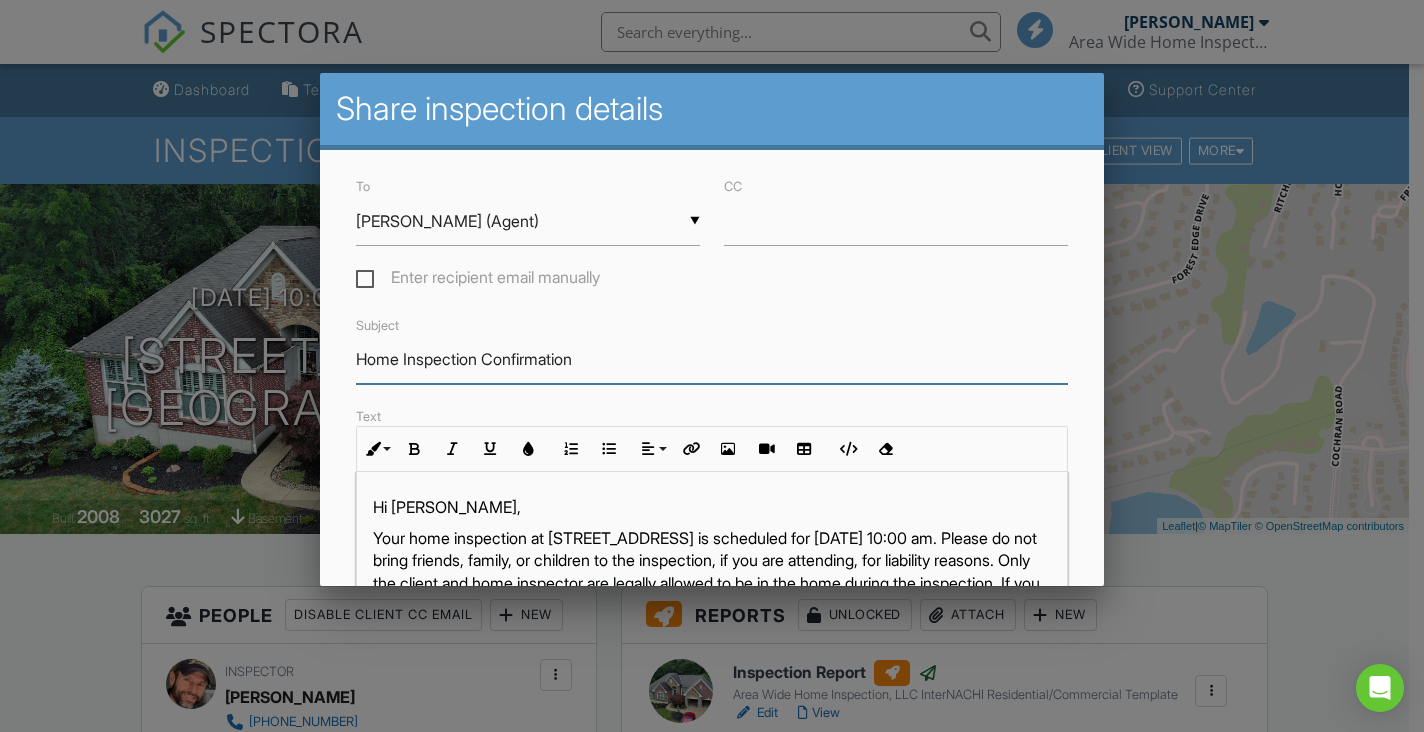 click on "Home Inspection Confirmation" at bounding box center [711, 359] 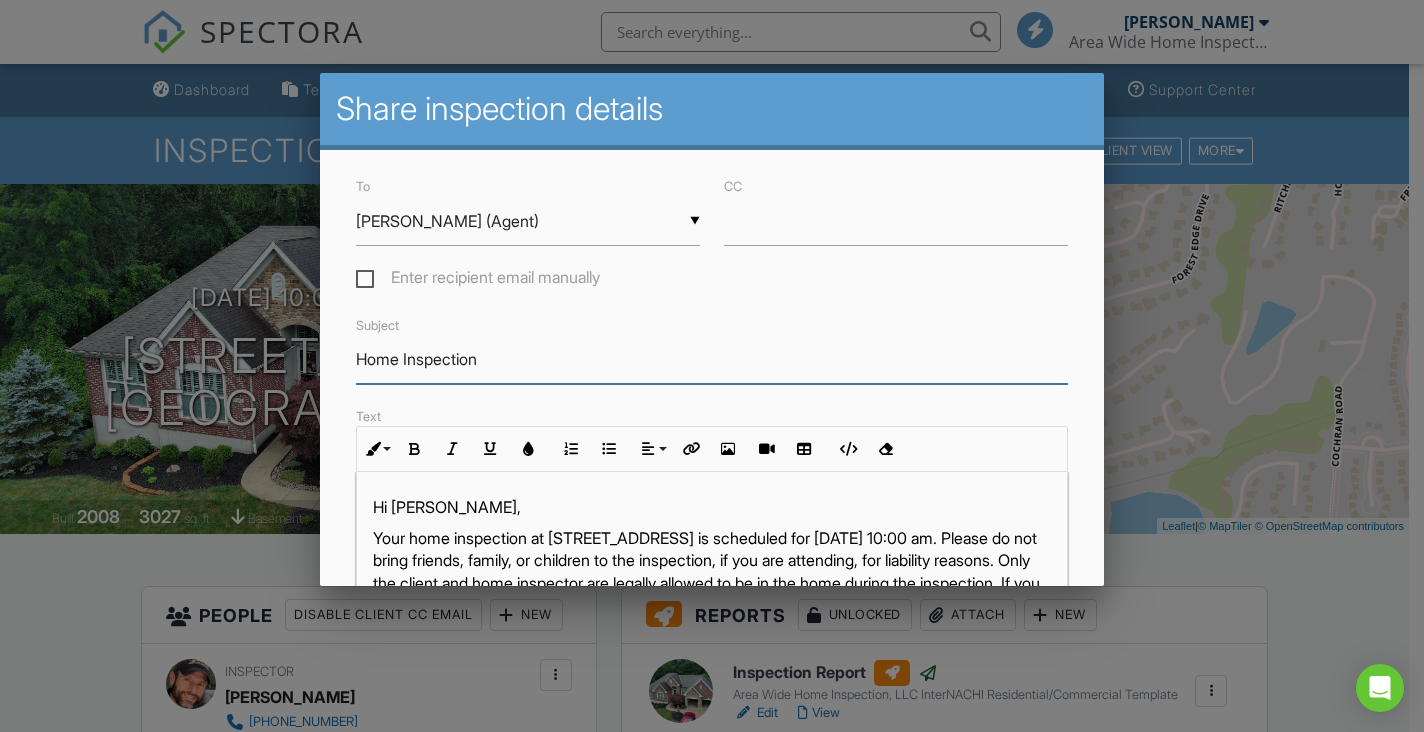 type on "Home Inspection Report Ready" 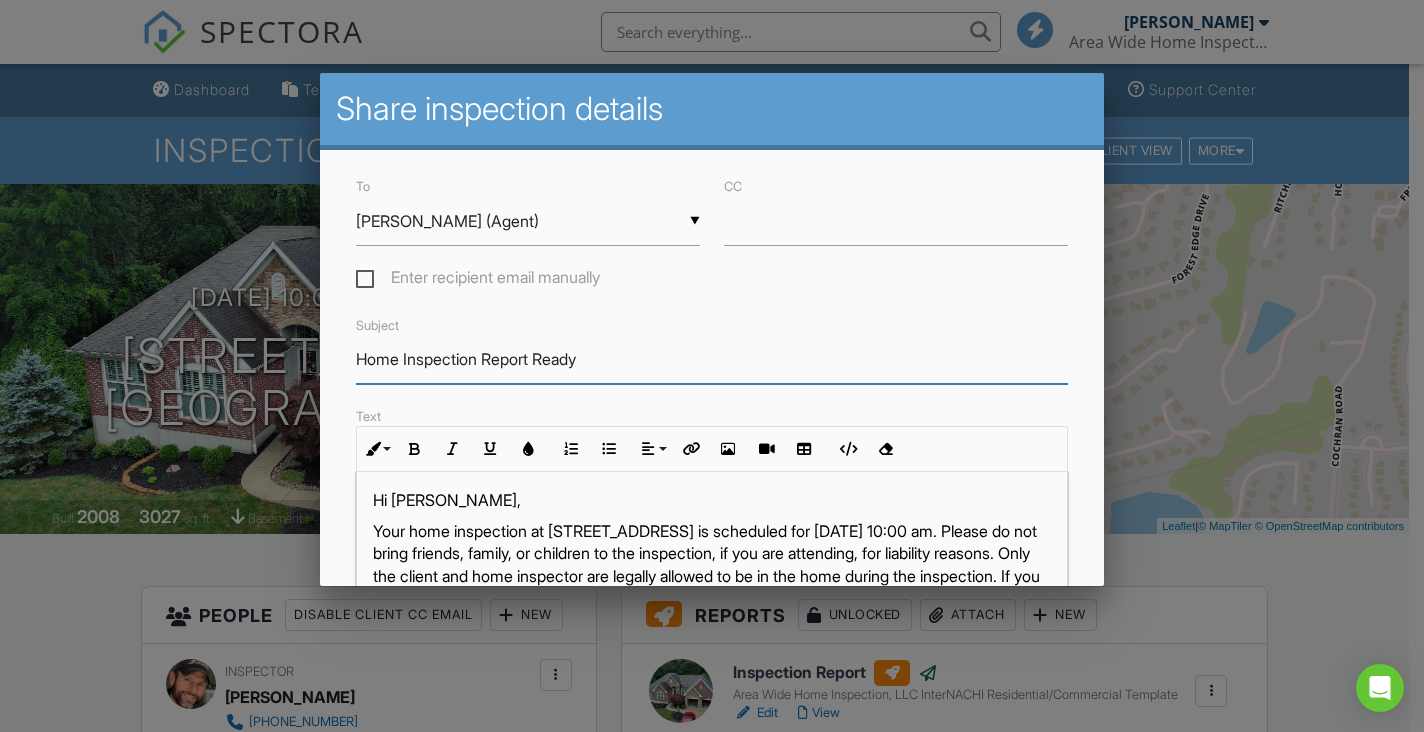 scroll, scrollTop: 8, scrollLeft: 0, axis: vertical 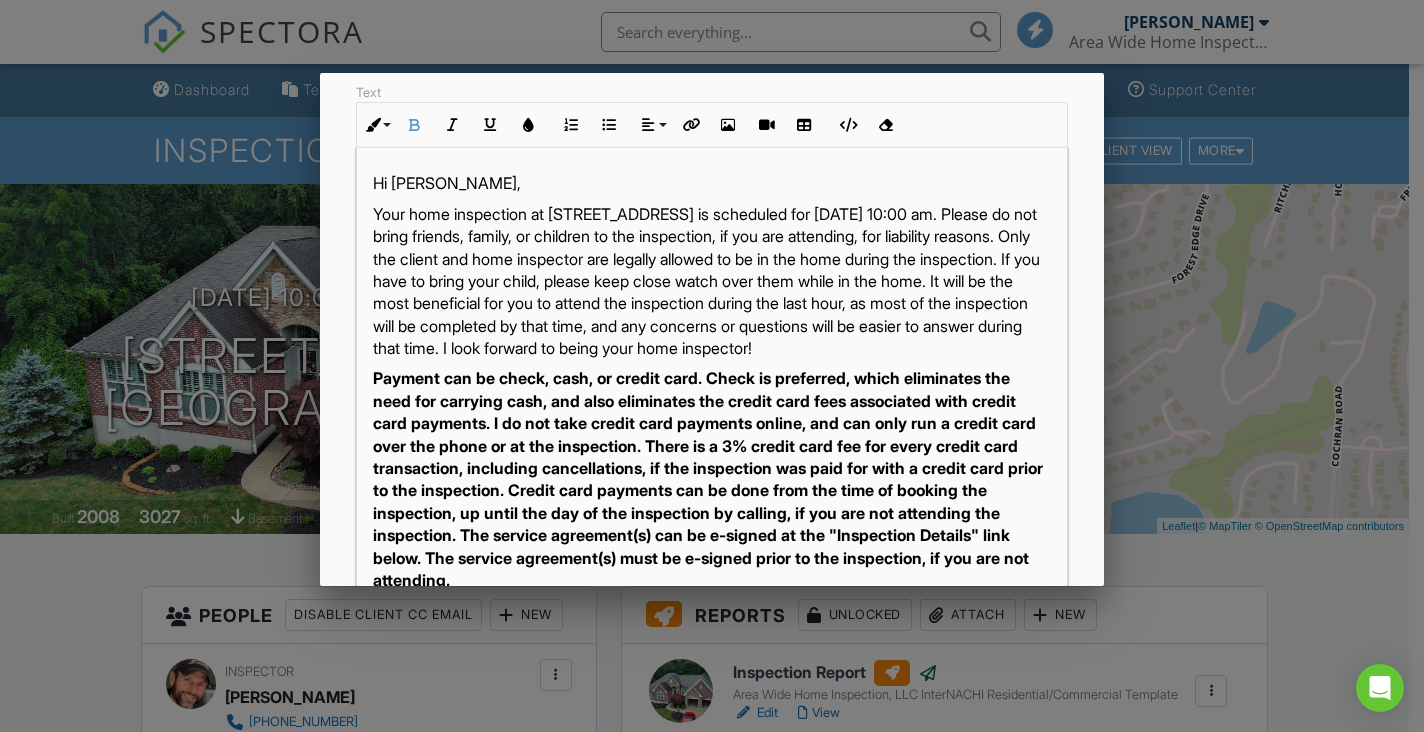 drag, startPoint x: 754, startPoint y: 469, endPoint x: 398, endPoint y: 180, distance: 458.5379 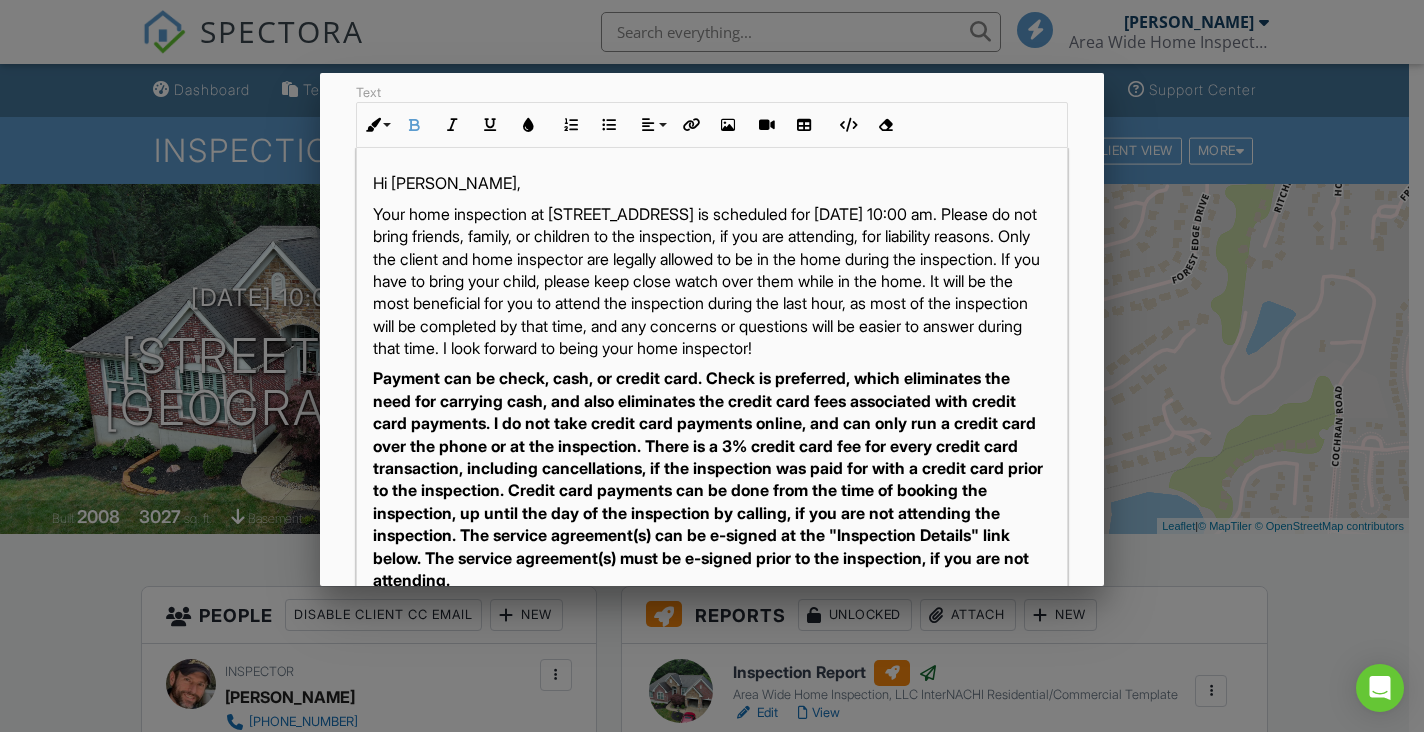 click on "Hi Ann, Your home inspection at 5503 Creek Park Dr, South Lebanon, OH 45065 is scheduled for 07/10/2025 at 10:00 am. Please do not bring friends, family, or children to the inspection, if you are attending, for liability reasons. Only the client and home inspector are legally allowed to be in the home during the inspection. If you have to bring your child, please keep close watch over them while in the home. It will be the most beneficial for you to attend the inspection during the last hour, as most of the inspection will be completed by that time, and any concerns or questions will be easier to answer during that time. I look forward to being your home inspector!  Inspection Details Note:   Let me know if you have any questions! Thank you!" at bounding box center [711, 653] 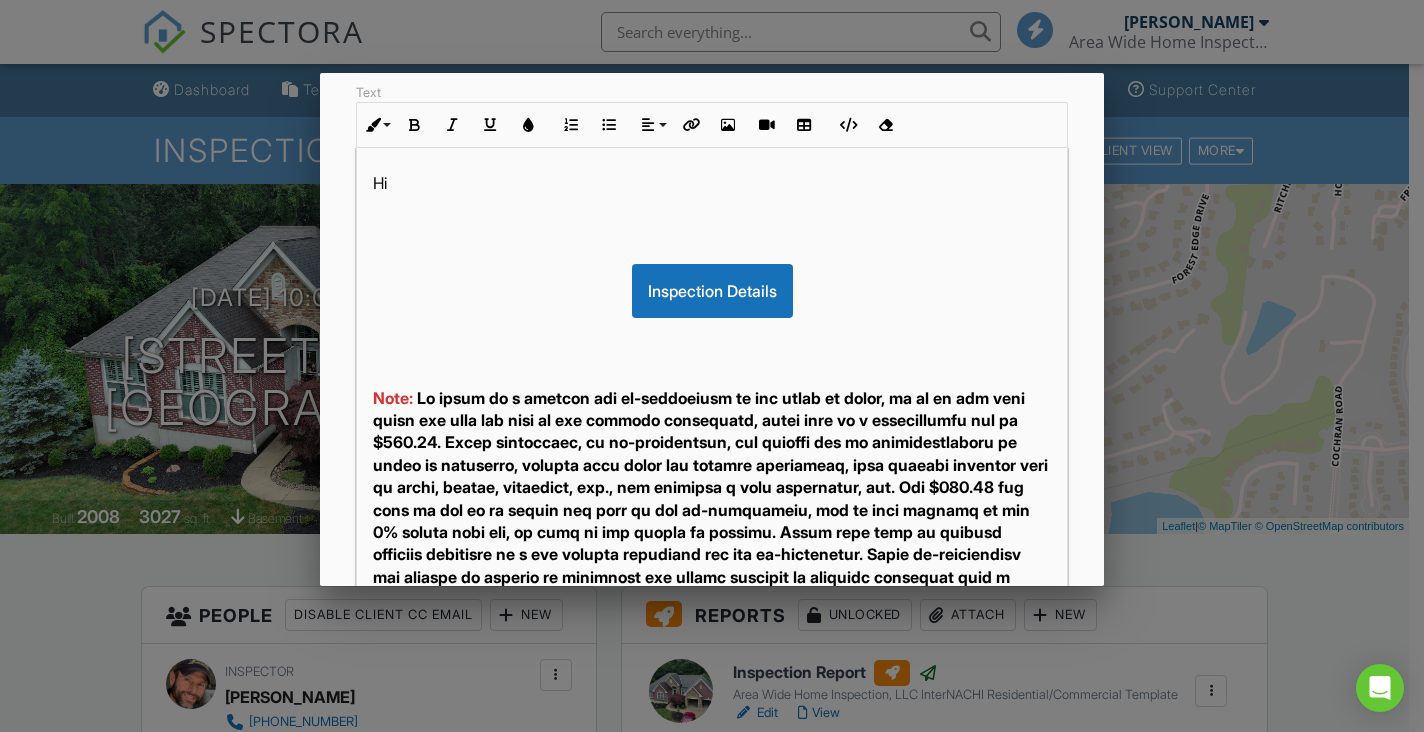 type 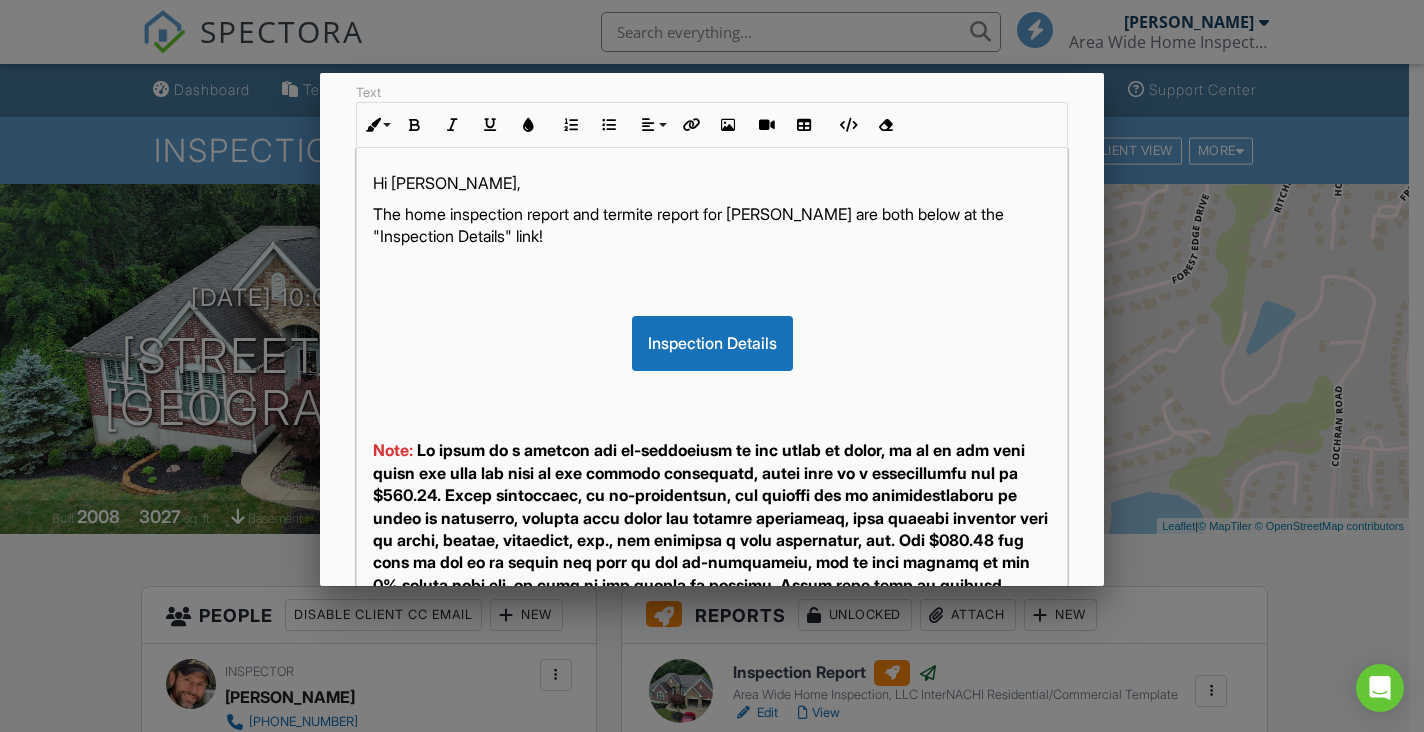 scroll, scrollTop: 517, scrollLeft: 0, axis: vertical 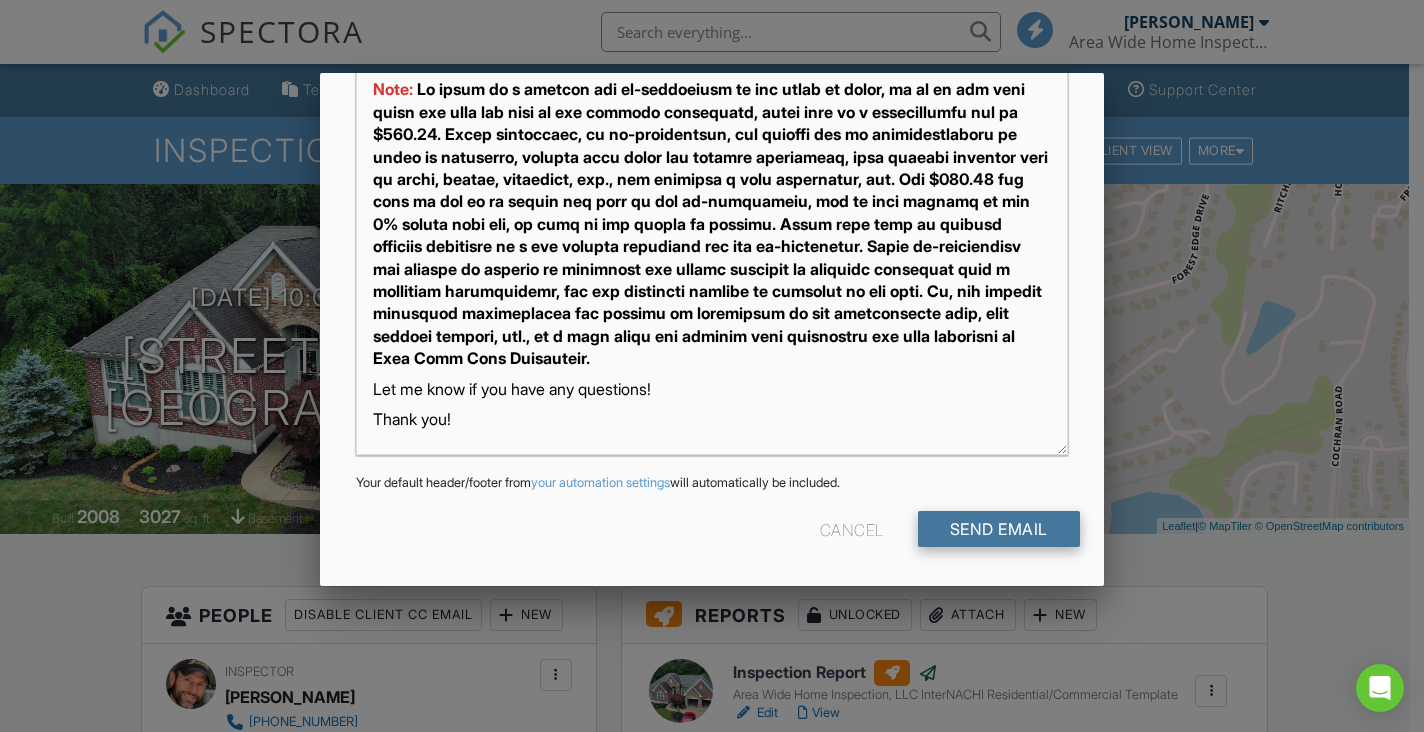 click on "Send Email" at bounding box center (999, 529) 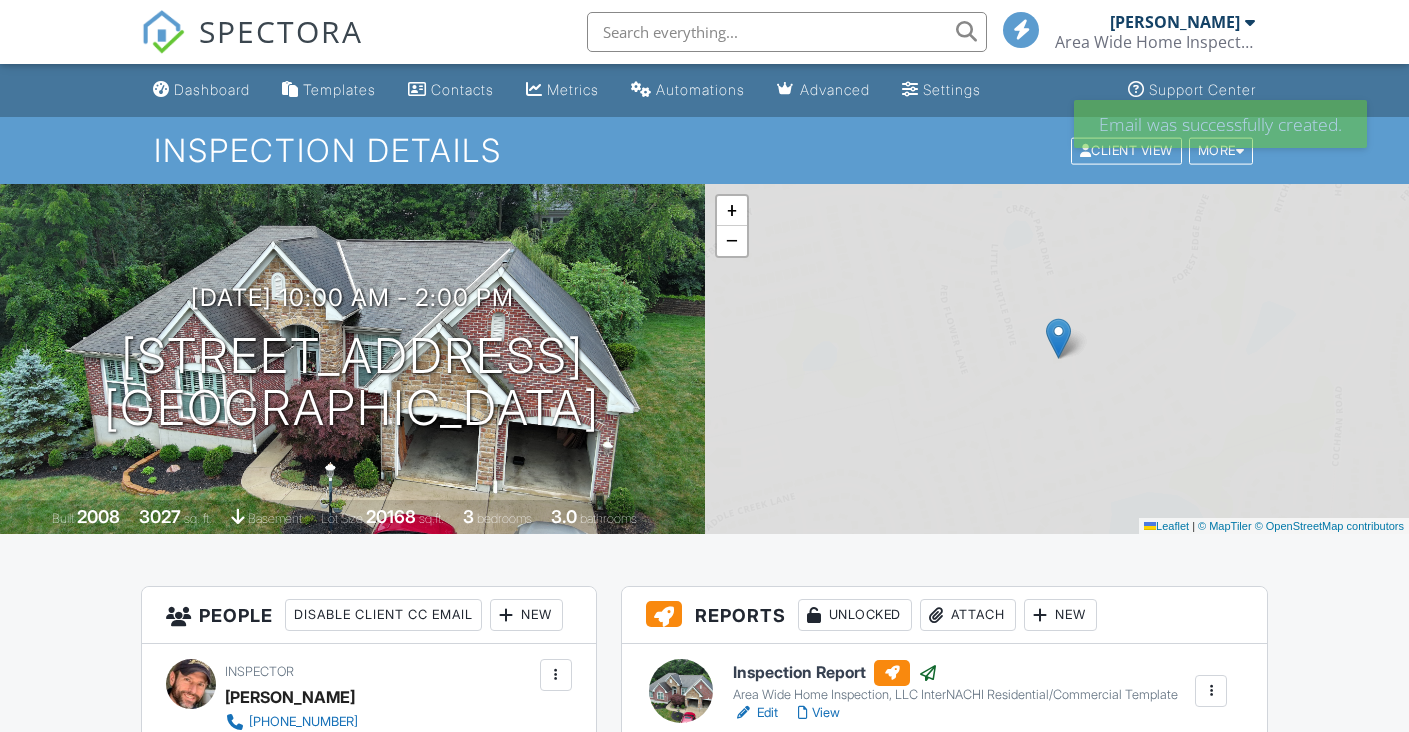 scroll, scrollTop: 0, scrollLeft: 0, axis: both 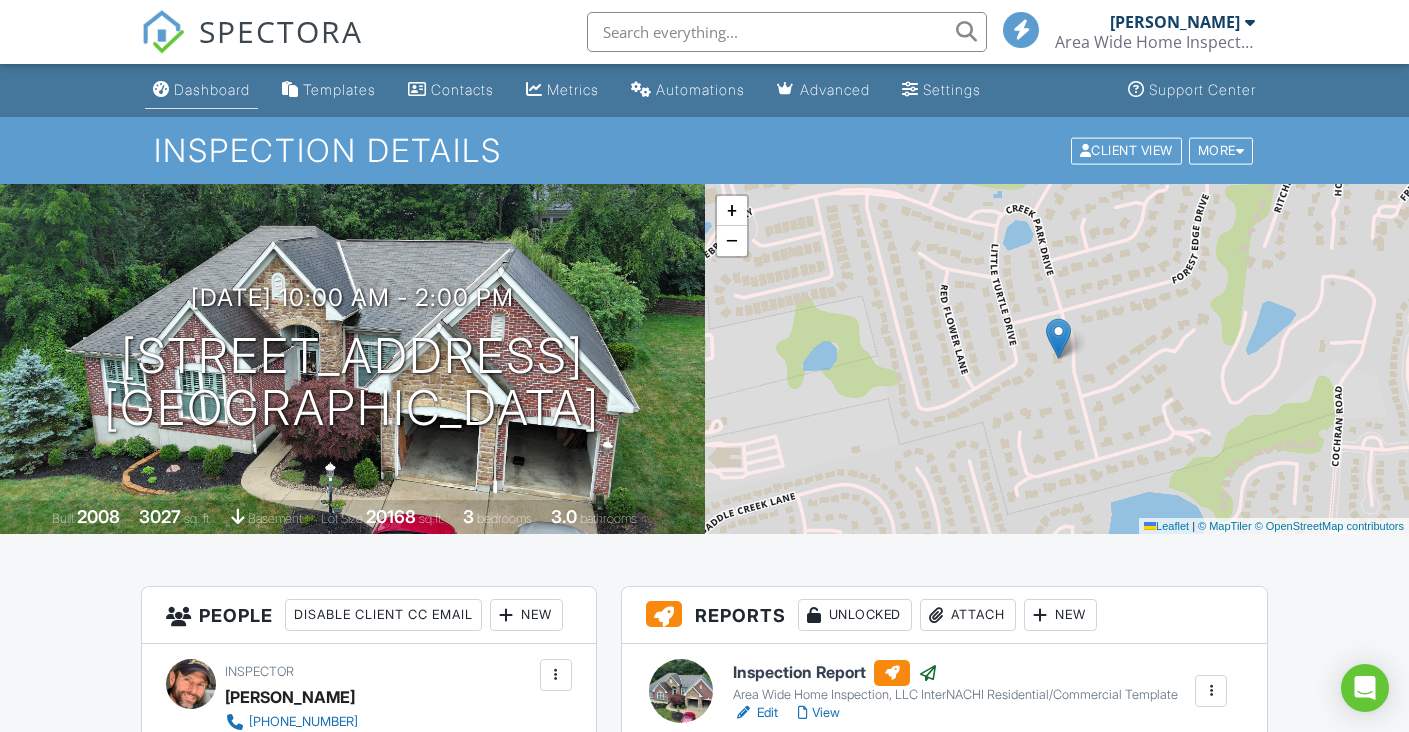 click on "Dashboard" at bounding box center (201, 90) 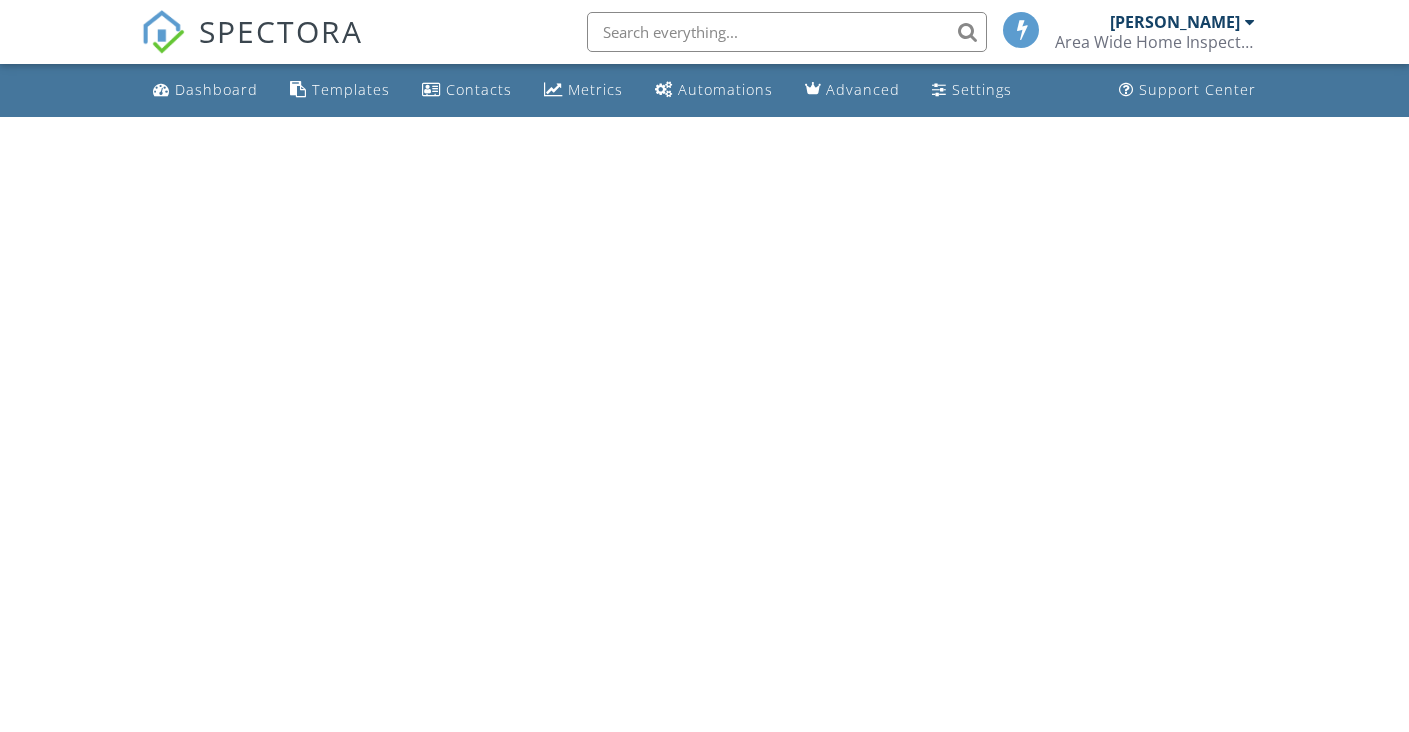 scroll, scrollTop: 0, scrollLeft: 0, axis: both 